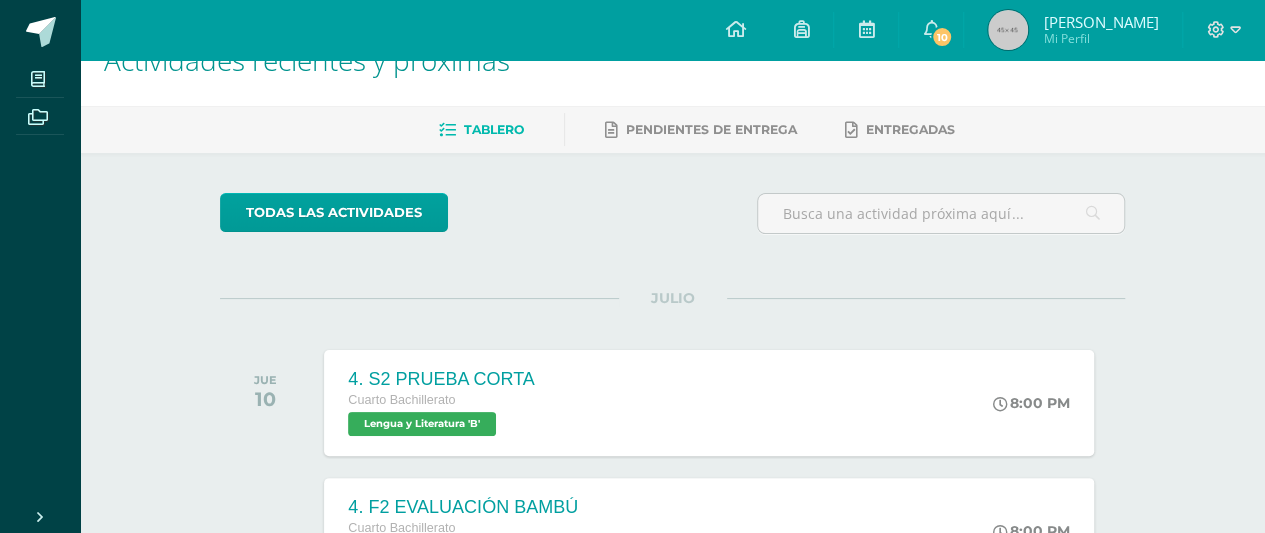 scroll, scrollTop: 0, scrollLeft: 0, axis: both 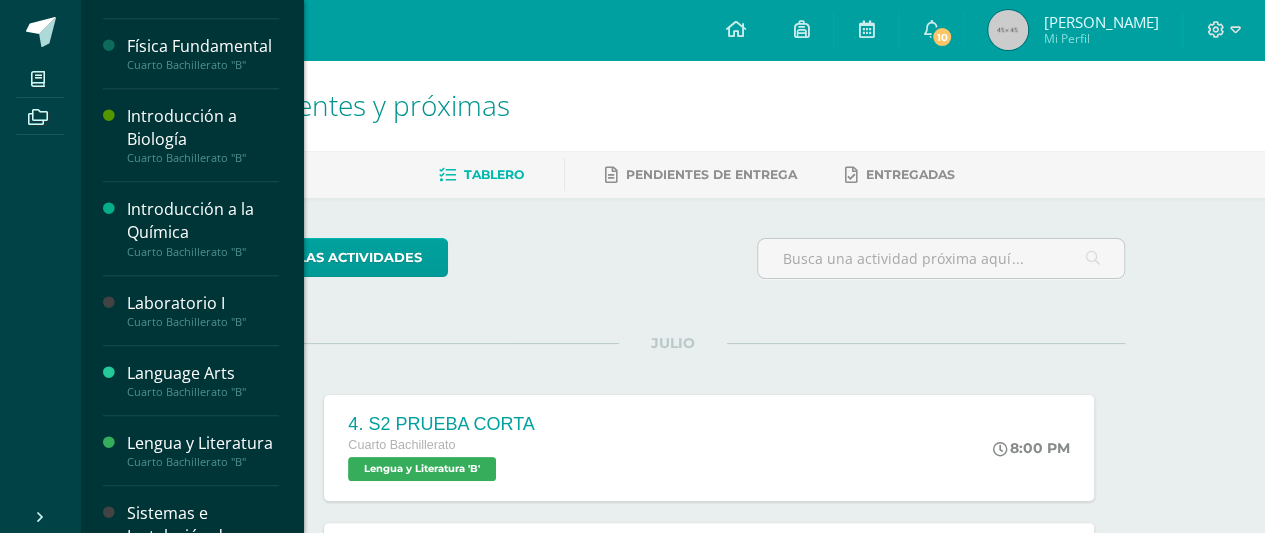 click on "Cuarto
Bachillerato
"B"" at bounding box center [203, 322] 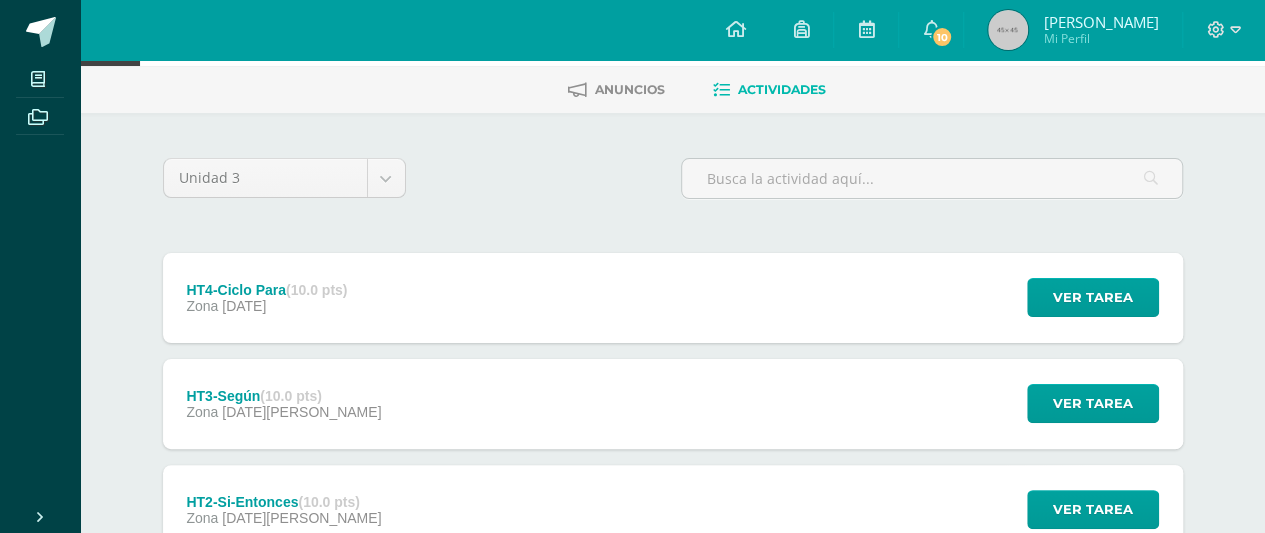 scroll, scrollTop: 90, scrollLeft: 0, axis: vertical 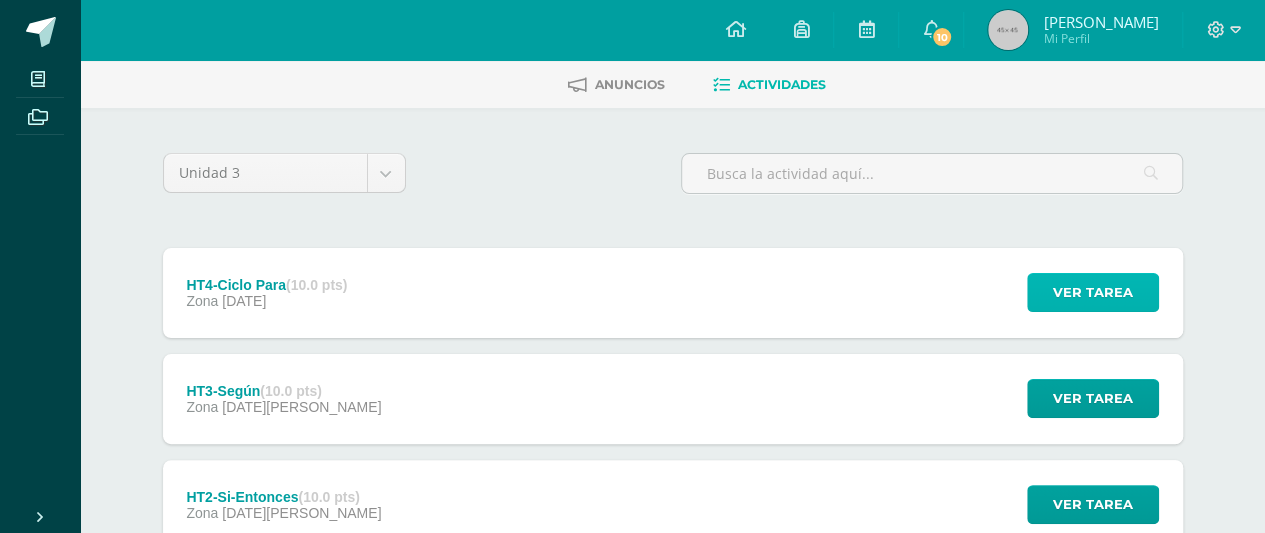 click on "Ver tarea" at bounding box center [1093, 292] 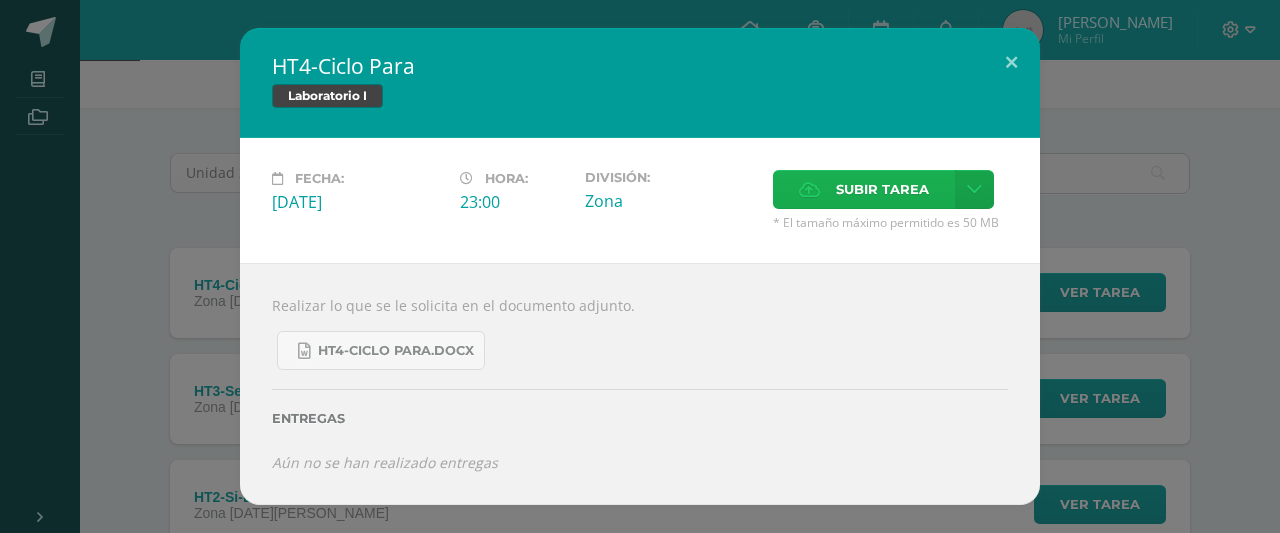 click on "Subir tarea" at bounding box center (882, 189) 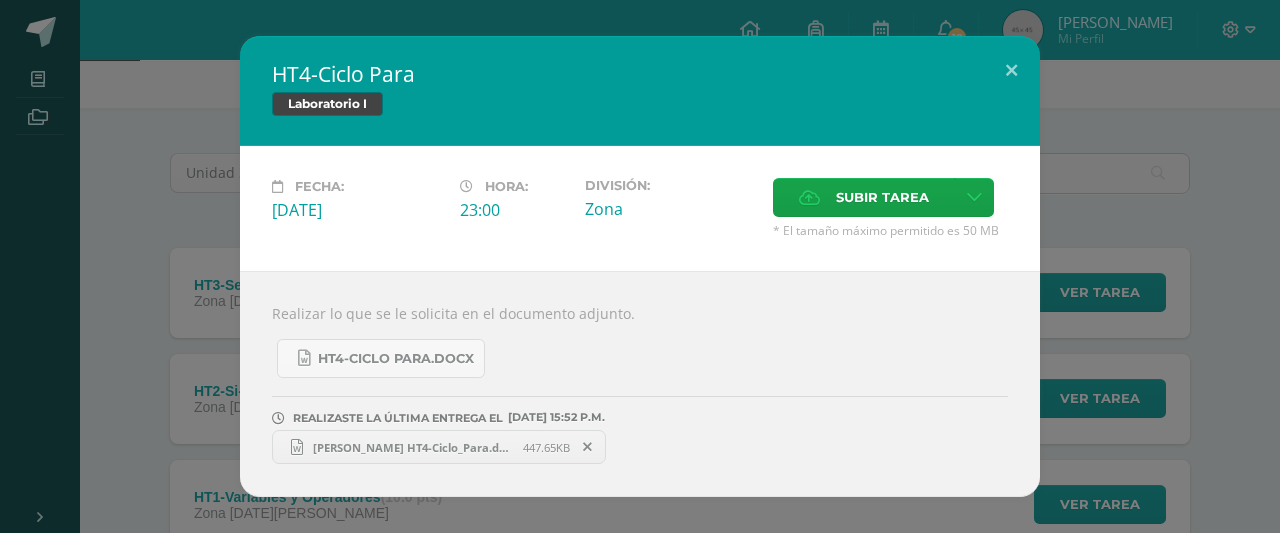 click on "[PERSON_NAME] HT4-Ciclo_Para.docx" at bounding box center (413, 447) 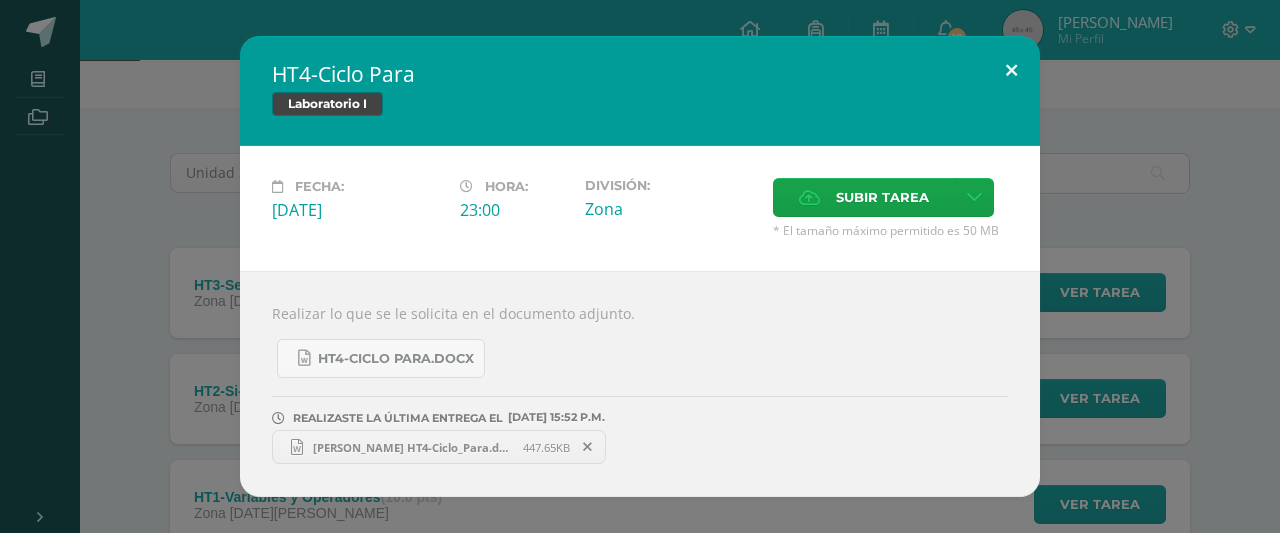 click at bounding box center [1011, 70] 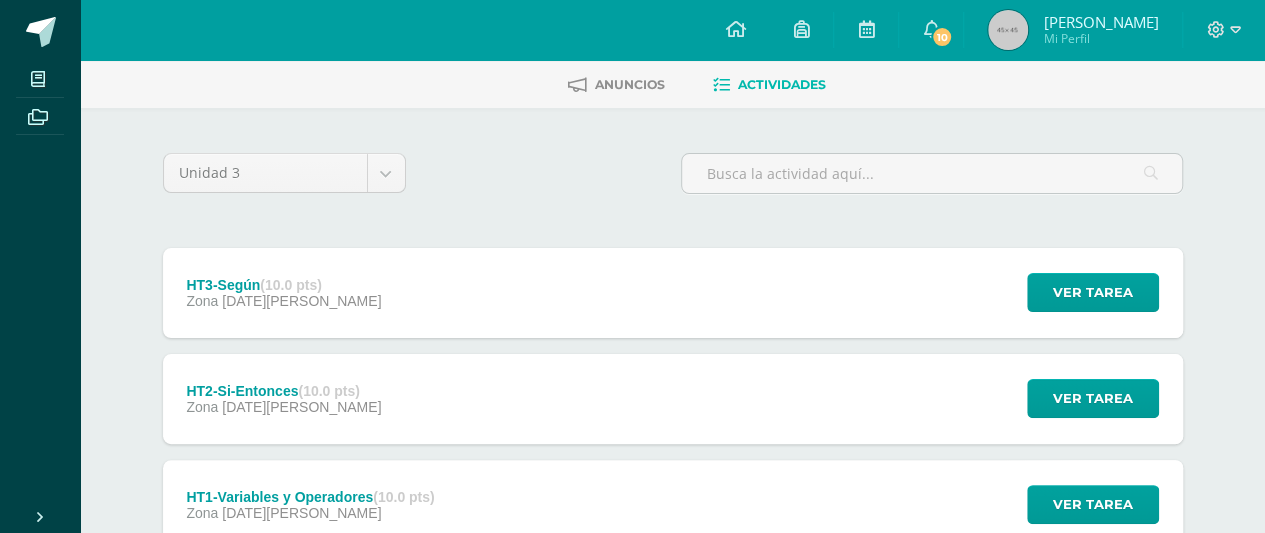 scroll, scrollTop: 0, scrollLeft: 0, axis: both 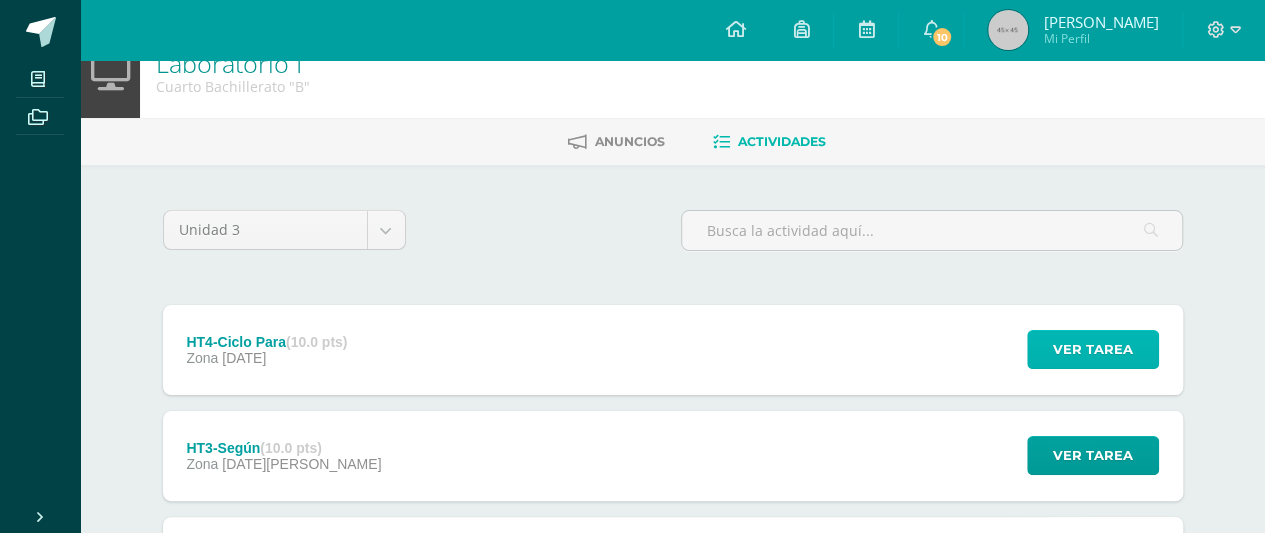 click on "Ver tarea" at bounding box center [1093, 349] 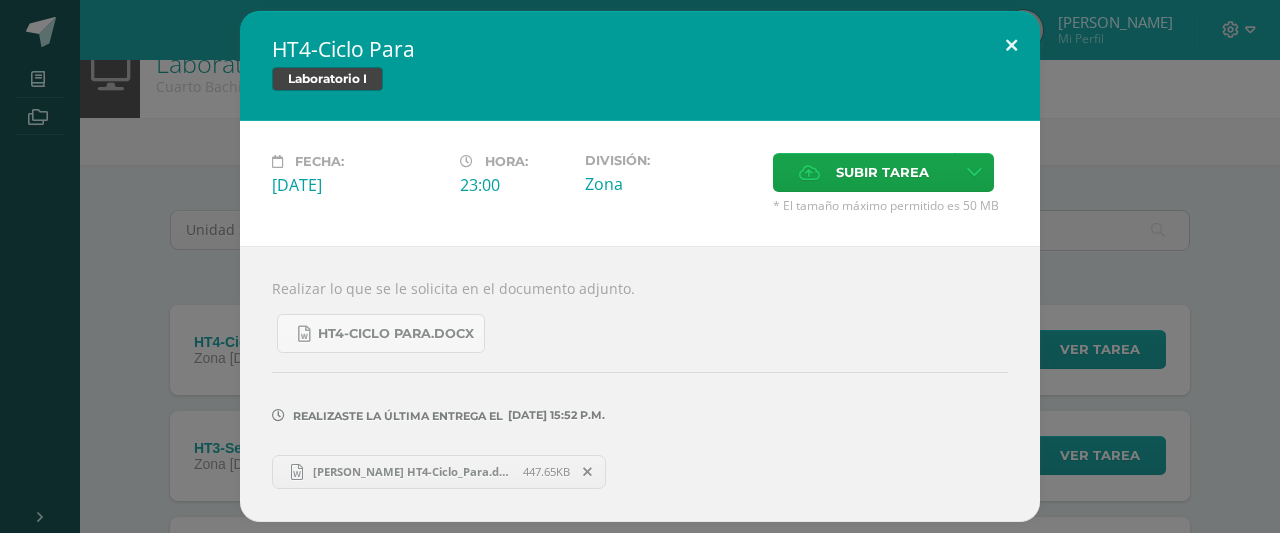 click at bounding box center [1011, 45] 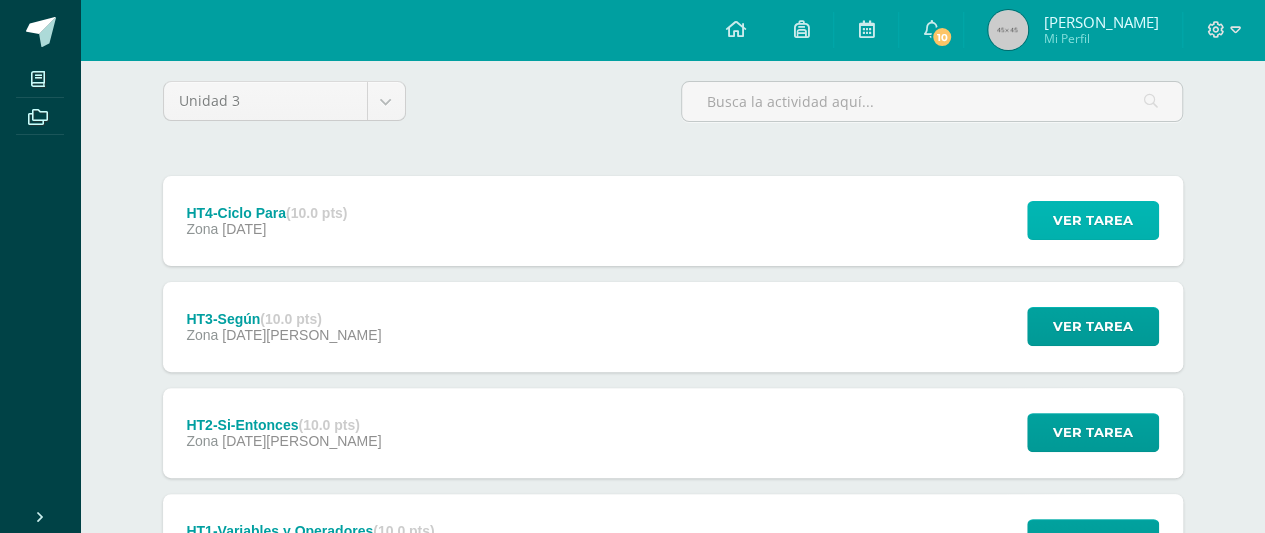 scroll, scrollTop: 165, scrollLeft: 0, axis: vertical 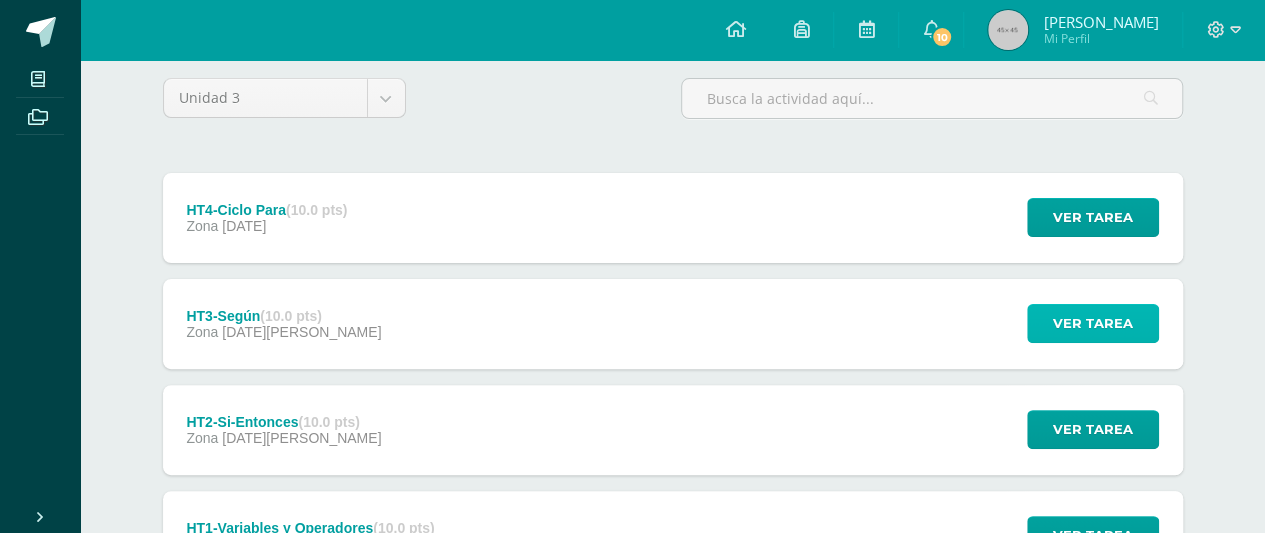 click on "Ver tarea" at bounding box center [1093, 323] 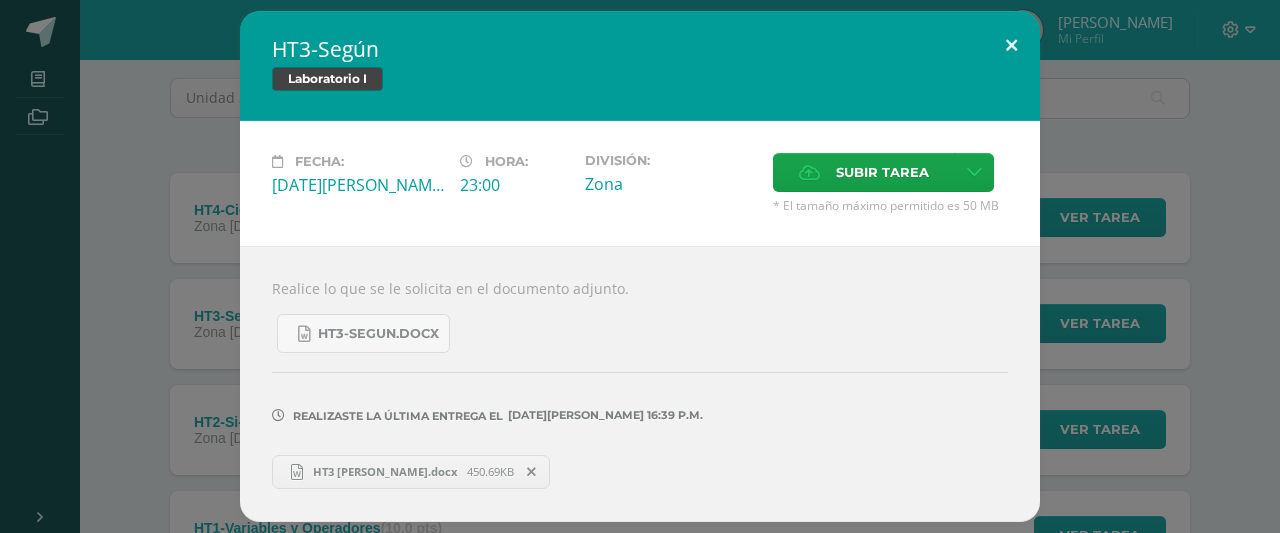 click at bounding box center [1011, 45] 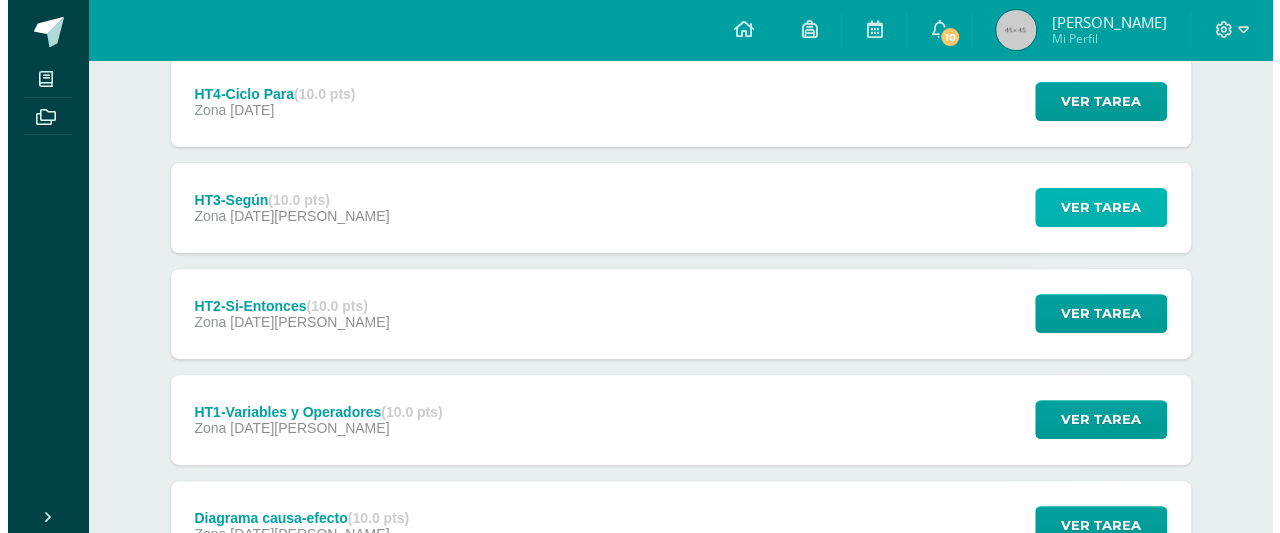 scroll, scrollTop: 364, scrollLeft: 0, axis: vertical 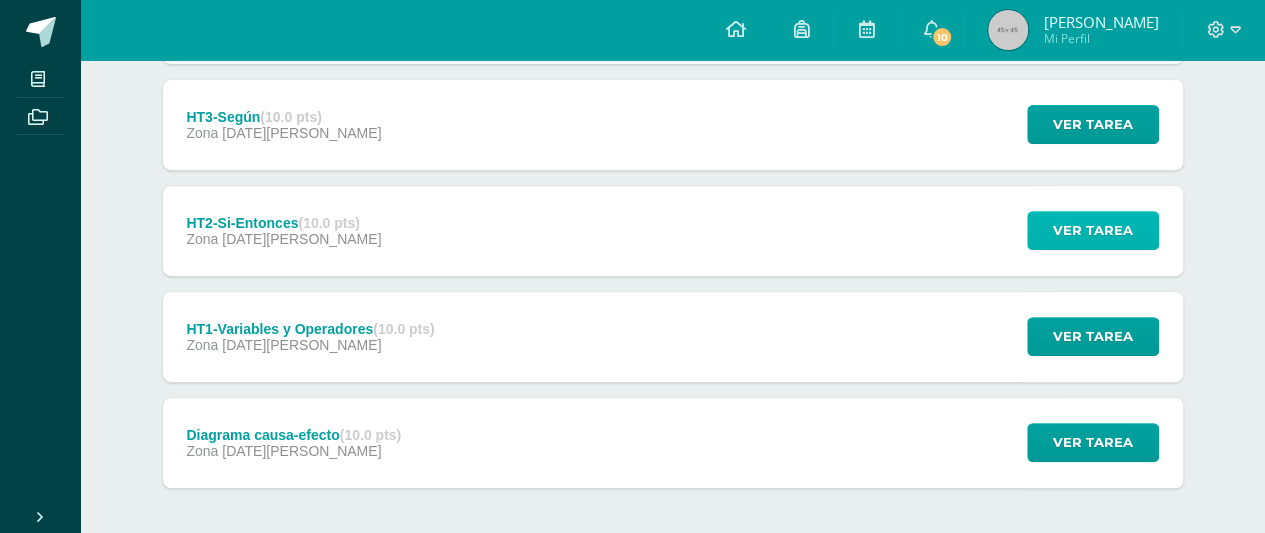 click on "Ver tarea" at bounding box center (1093, 230) 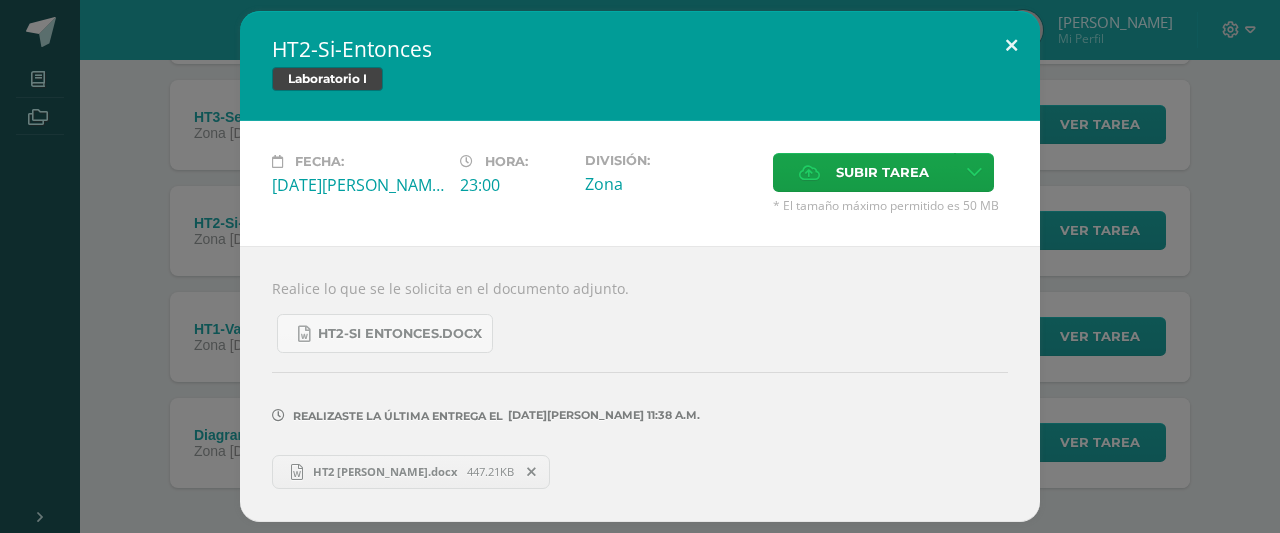 click at bounding box center (1011, 45) 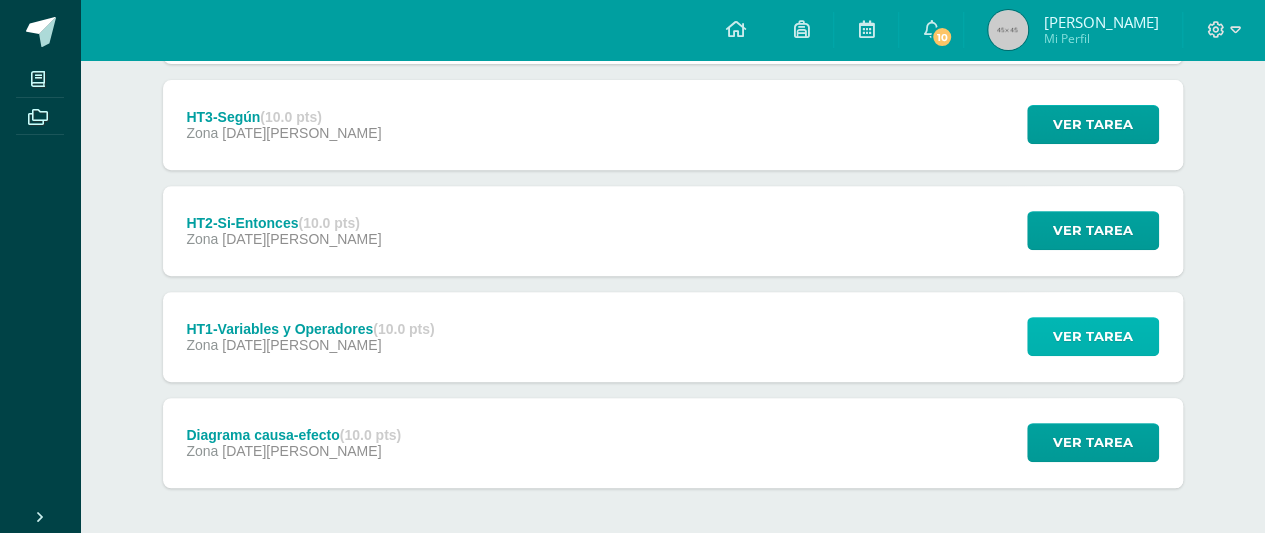 click on "Ver tarea" at bounding box center (1093, 336) 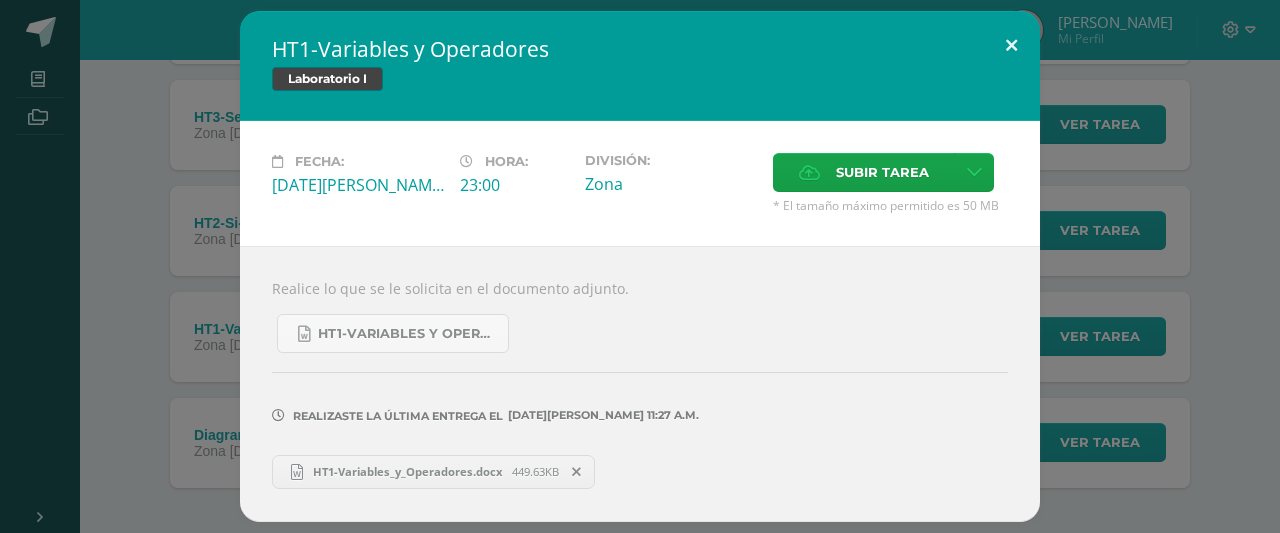 click at bounding box center (1011, 45) 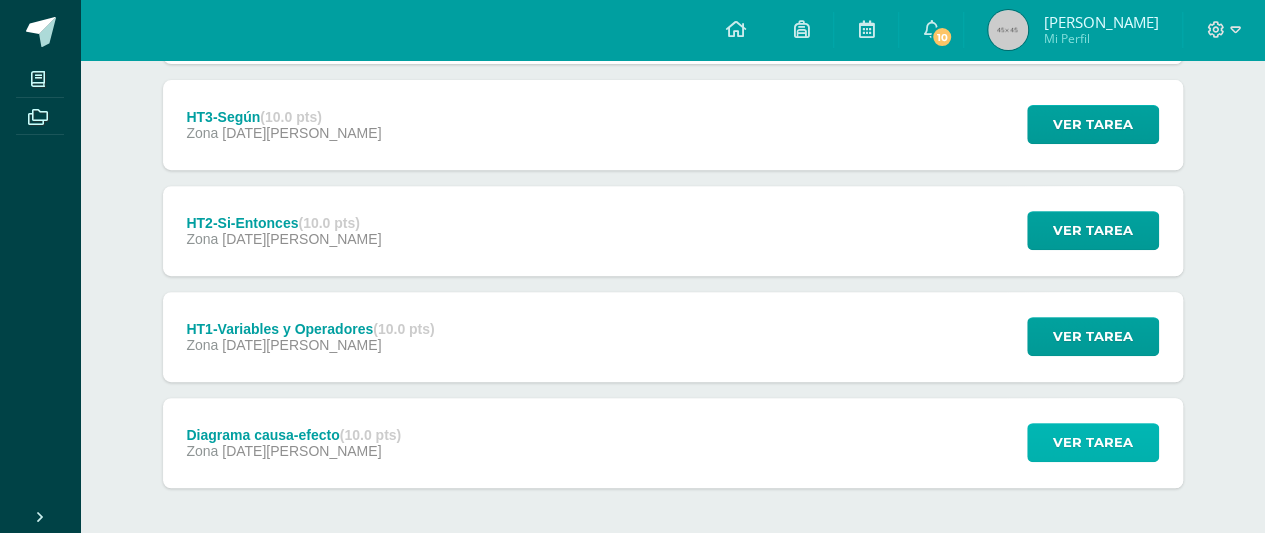 click on "Ver tarea" at bounding box center [1093, 442] 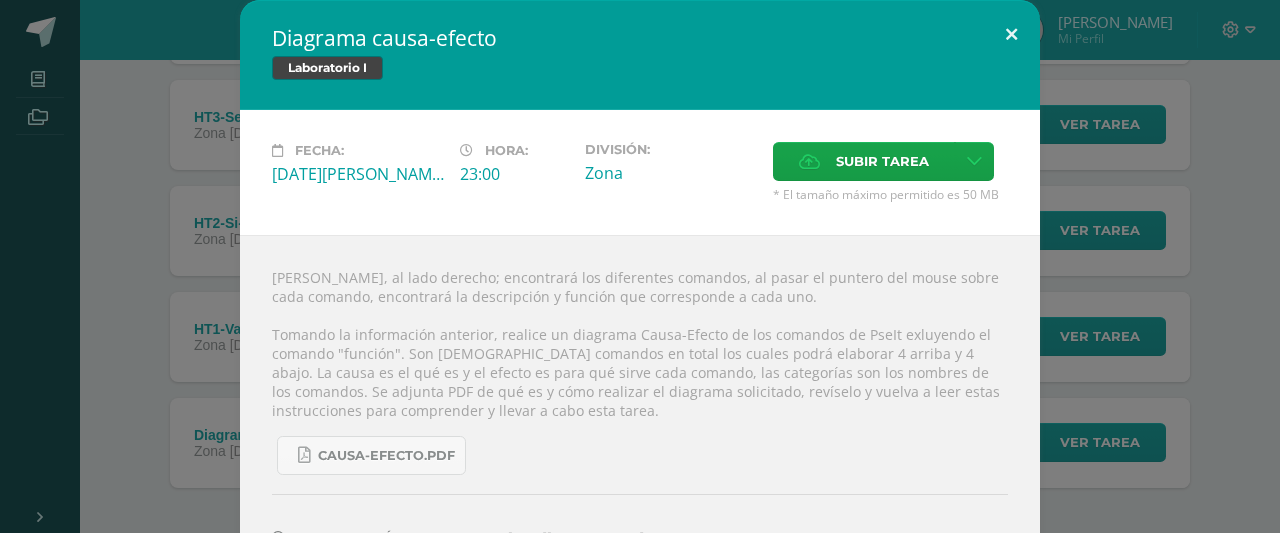 click at bounding box center [1011, 34] 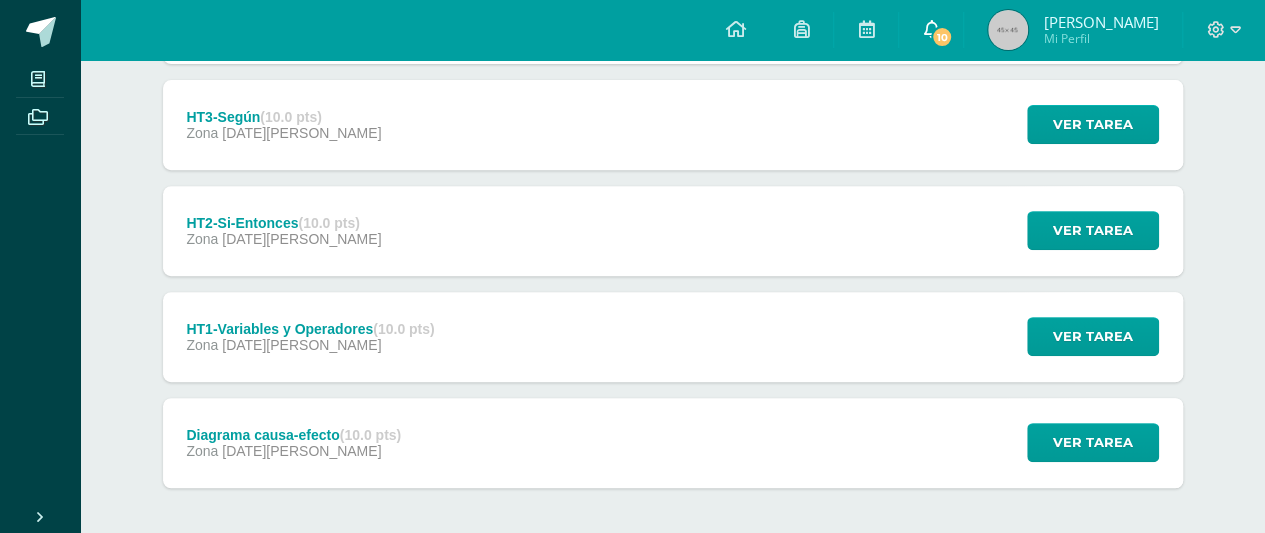 click on "10" at bounding box center (942, 37) 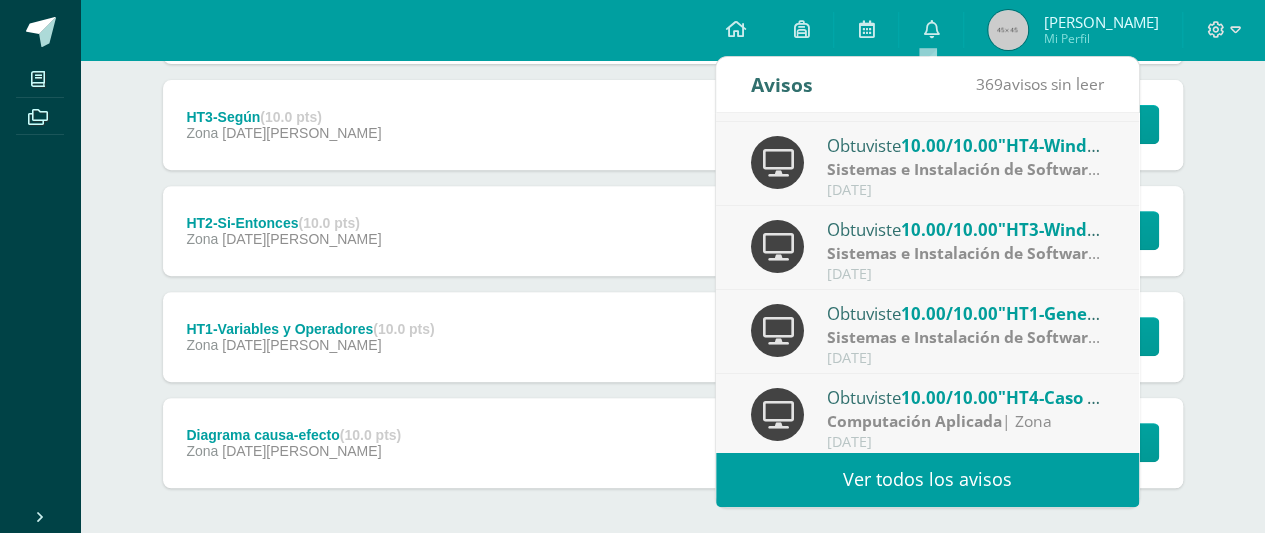 scroll, scrollTop: 0, scrollLeft: 0, axis: both 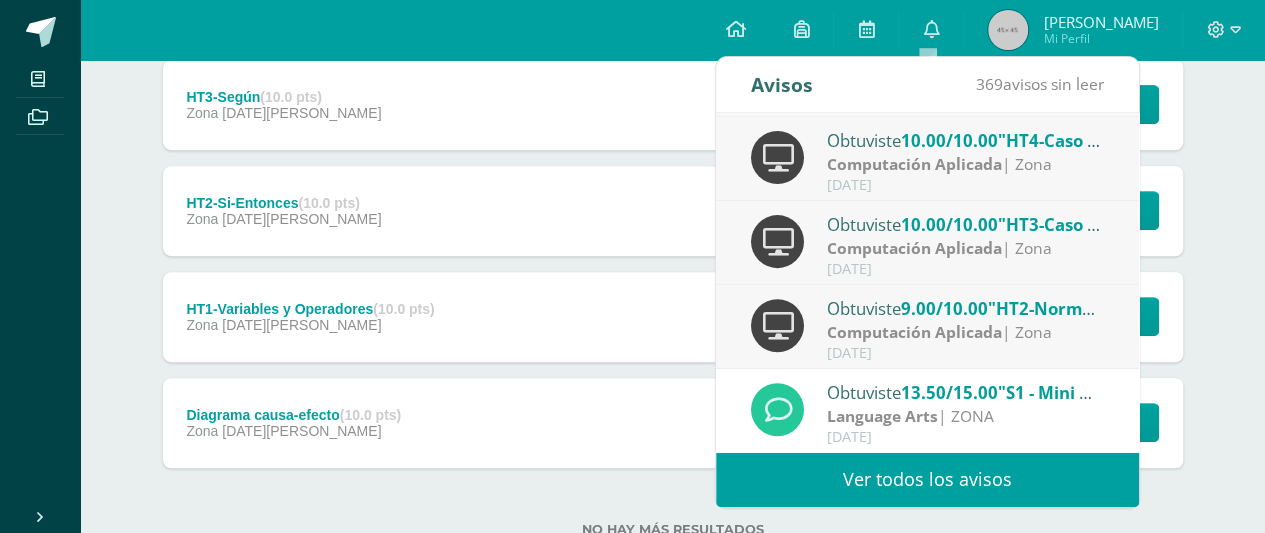 click on "Computación Aplicada" at bounding box center (914, 332) 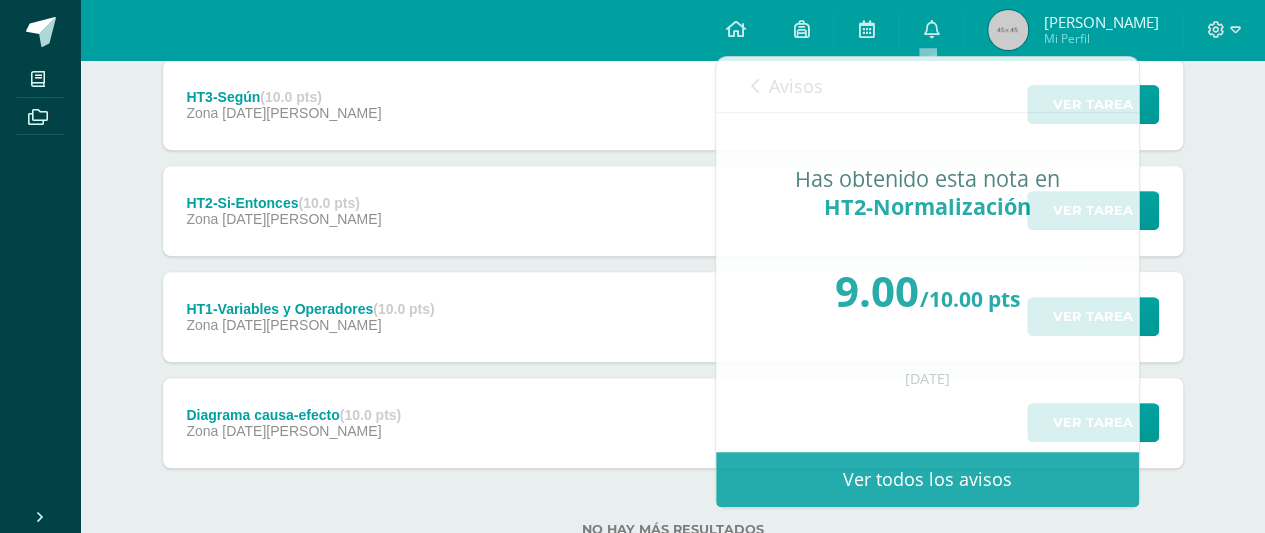 click on "Unidad 3                             Unidad 1 Unidad 2 Unidad 3 Unidad 4
HT4-Ciclo Para  (10.0 pts)
Zona
13 de Julio
Ver tarea
HT4-Ciclo Para
Laboratorio I
Fecha:
Domingo 13 de Julio" at bounding box center [673, 207] 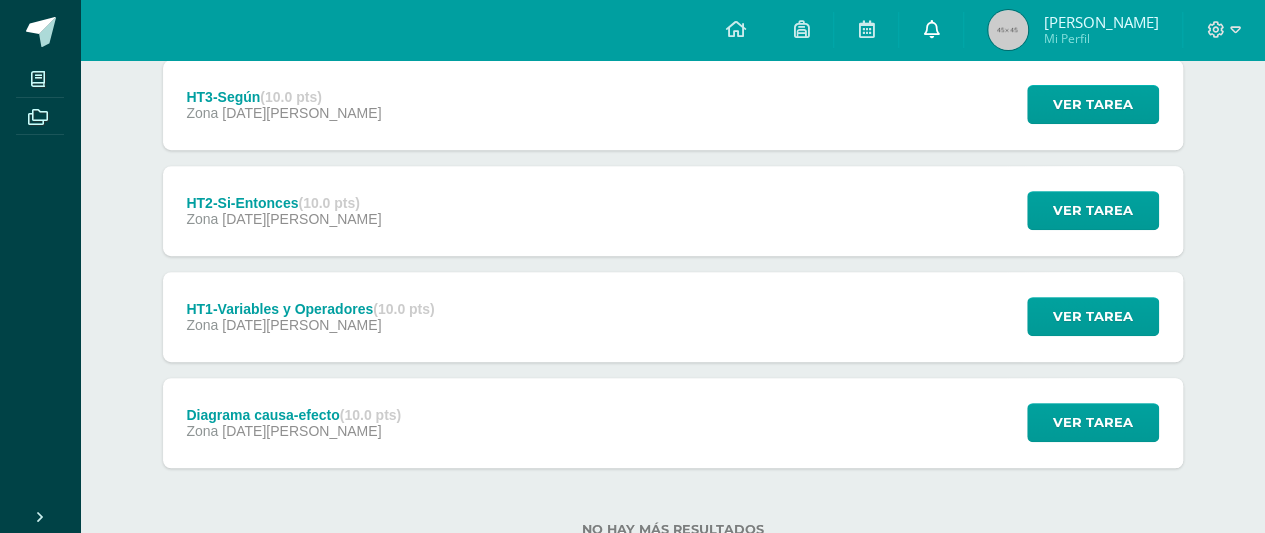click on "0" at bounding box center (931, 30) 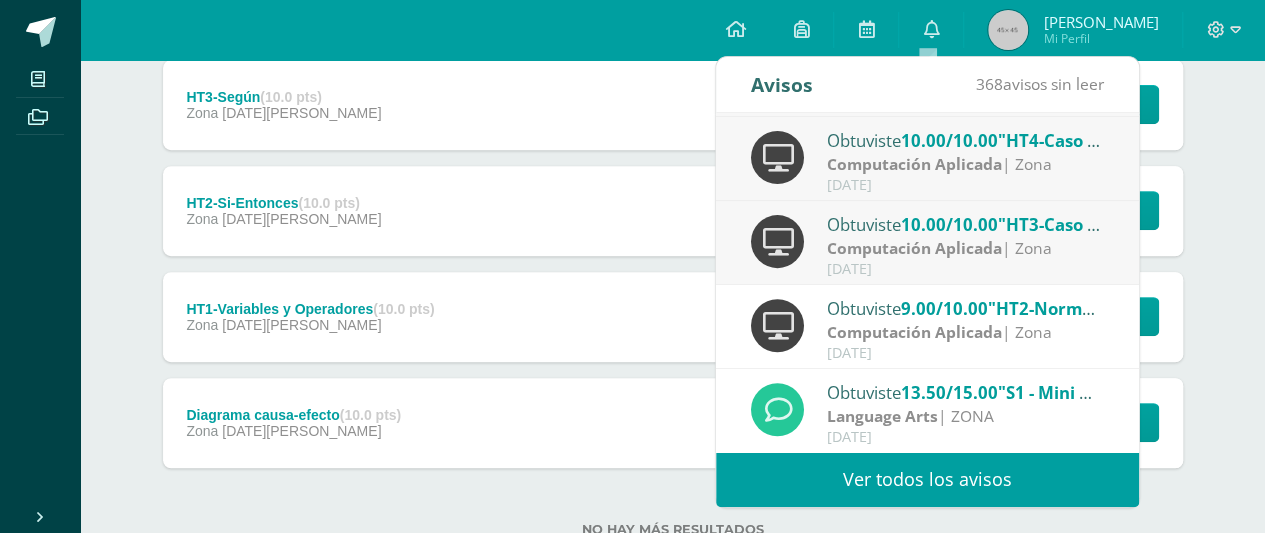 click on "Laboratorio I
Cuarto Bachillerato "B"
Anuncios
Actividades
Unidad 3                             Unidad 1 Unidad 2 Unidad 3 Unidad 4
HT4-Ciclo Para  (10.0 pts)
Zona
13 de Julio
Ver tarea
HT4-Ciclo Para
Laboratorio I
Fecha:
Hora:" at bounding box center (672, 138) 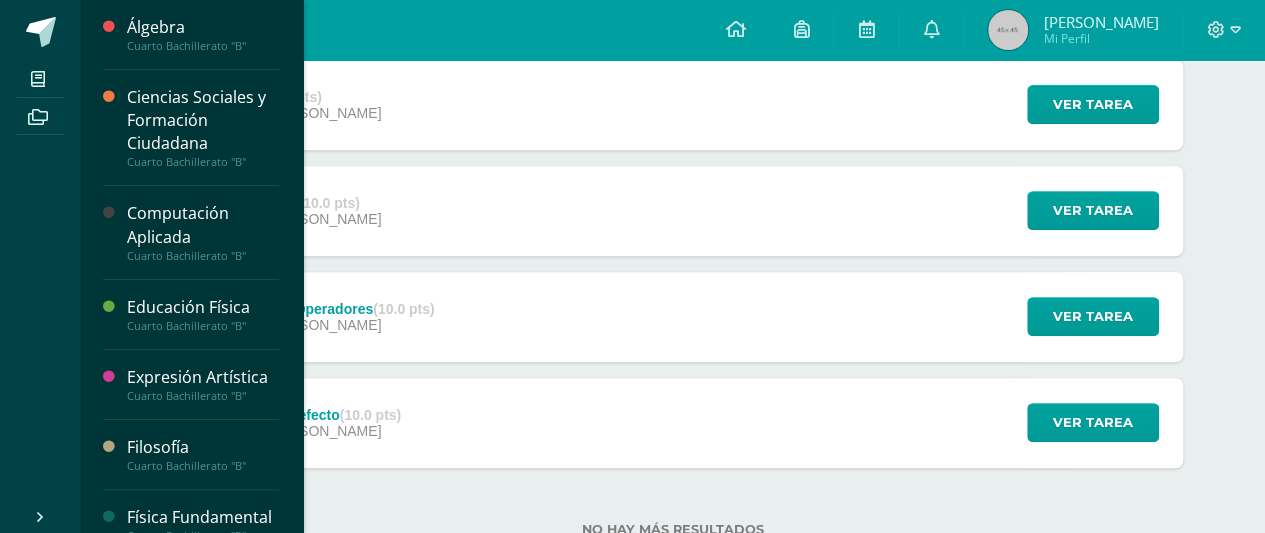 click on "Computación Aplicada" at bounding box center [203, 225] 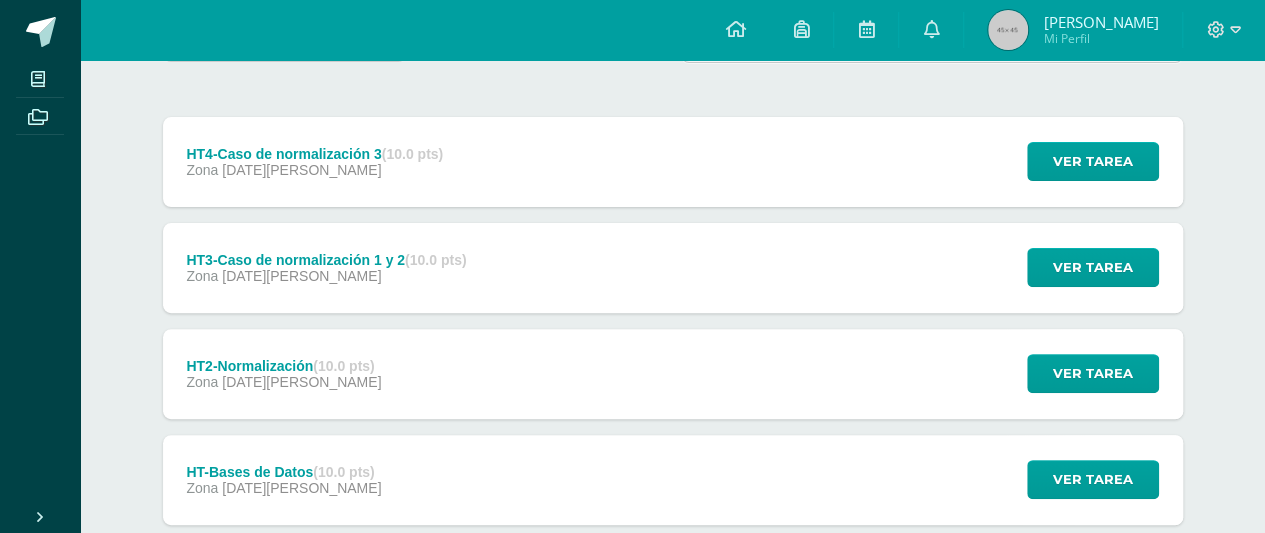 scroll, scrollTop: 225, scrollLeft: 0, axis: vertical 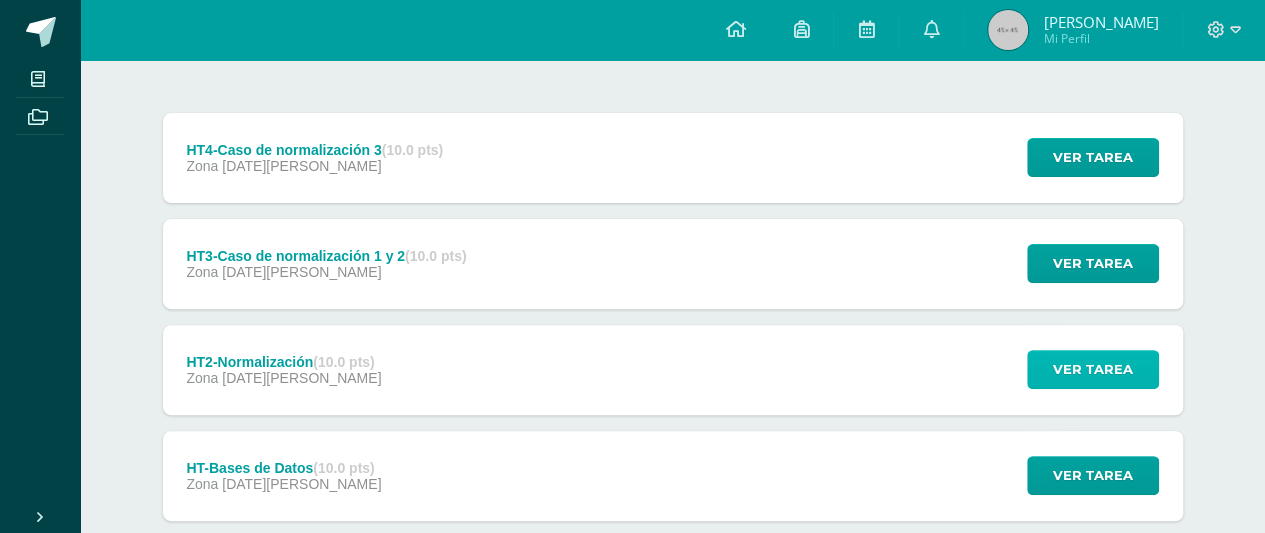 click on "Ver tarea" at bounding box center [1093, 369] 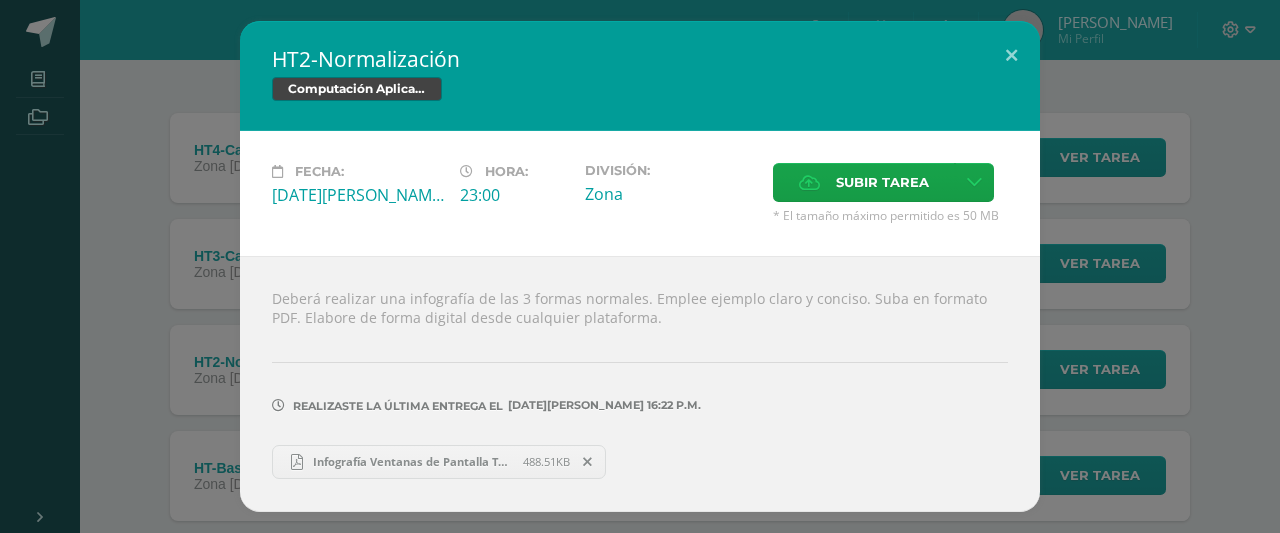click on "Infografía Ventanas de Pantalla Tecnológica Azul  (1) (1).pdf
488.51KB" at bounding box center [439, 462] 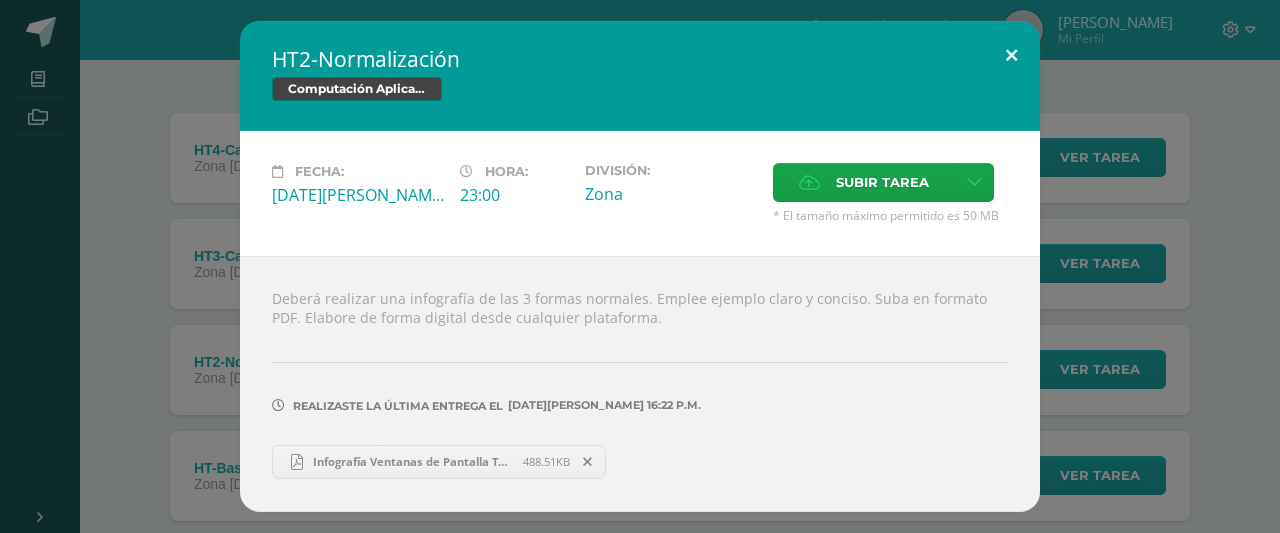 click at bounding box center [1011, 55] 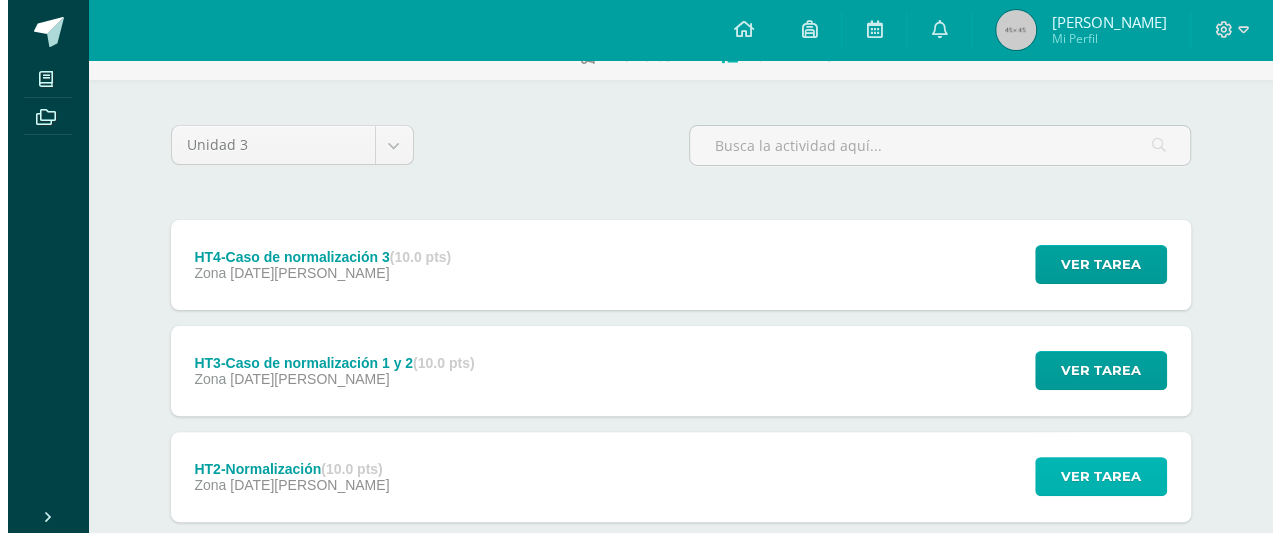 scroll, scrollTop: 0, scrollLeft: 0, axis: both 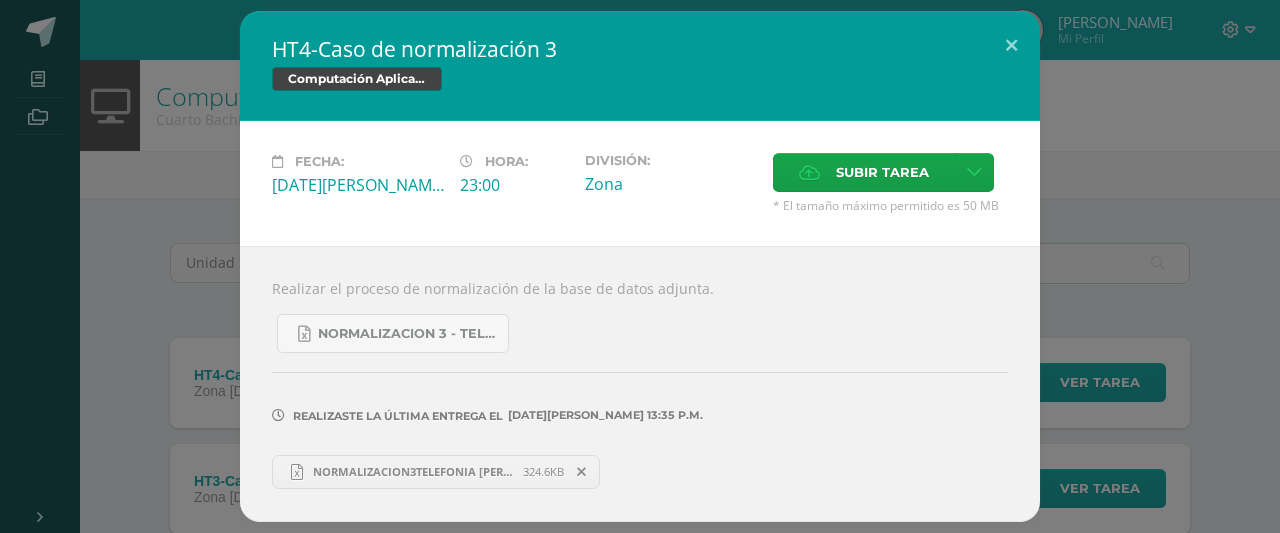 click on "HT4-Caso de normalización 3
Computación Aplicada
Fecha:
Miércoles 09 de Julio
Hora:
23:00
División:" at bounding box center [640, 266] 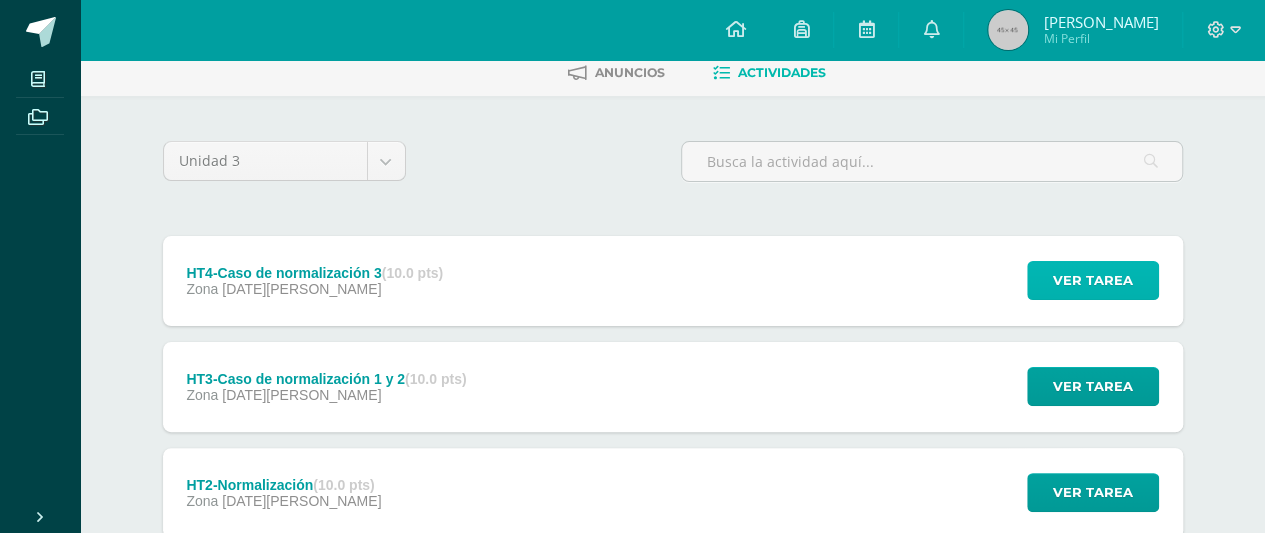 scroll, scrollTop: 106, scrollLeft: 0, axis: vertical 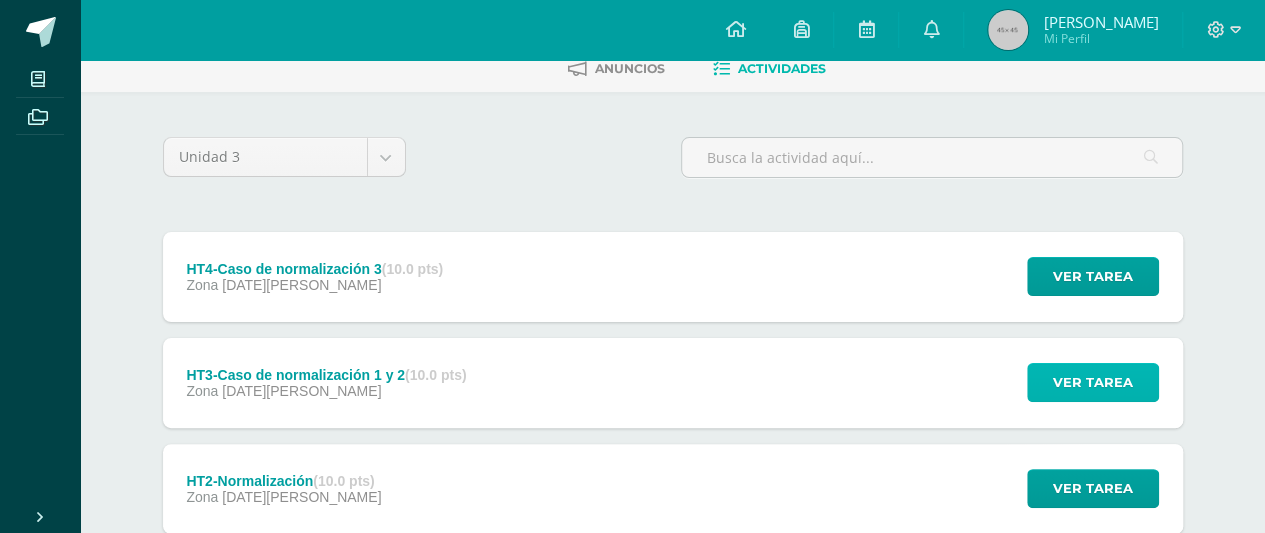 click on "Ver tarea" at bounding box center (1093, 382) 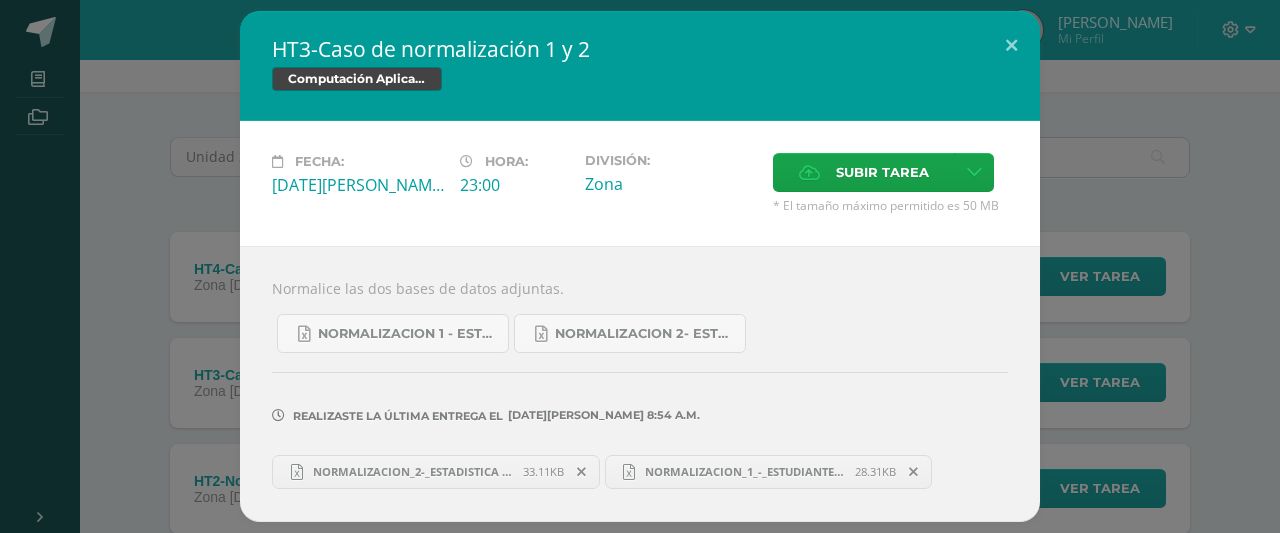 click on "HT3-Caso de normalización 1 y 2
Computación Aplicada
Fecha:
Martes 08 de Julio
Hora:
23:00
División:" at bounding box center [640, 266] 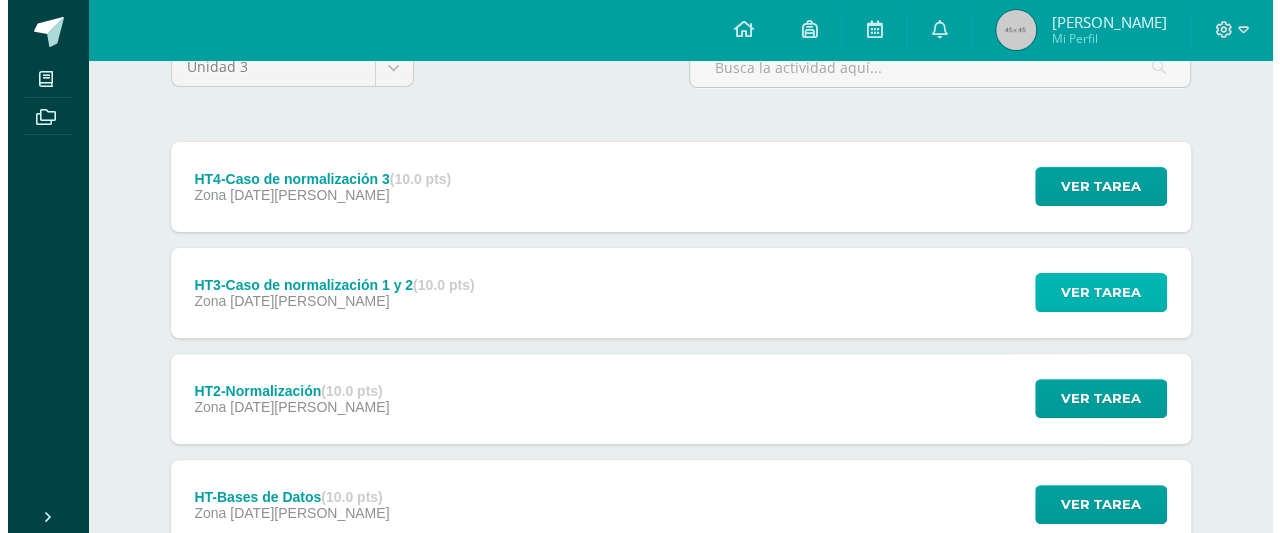 scroll, scrollTop: 197, scrollLeft: 0, axis: vertical 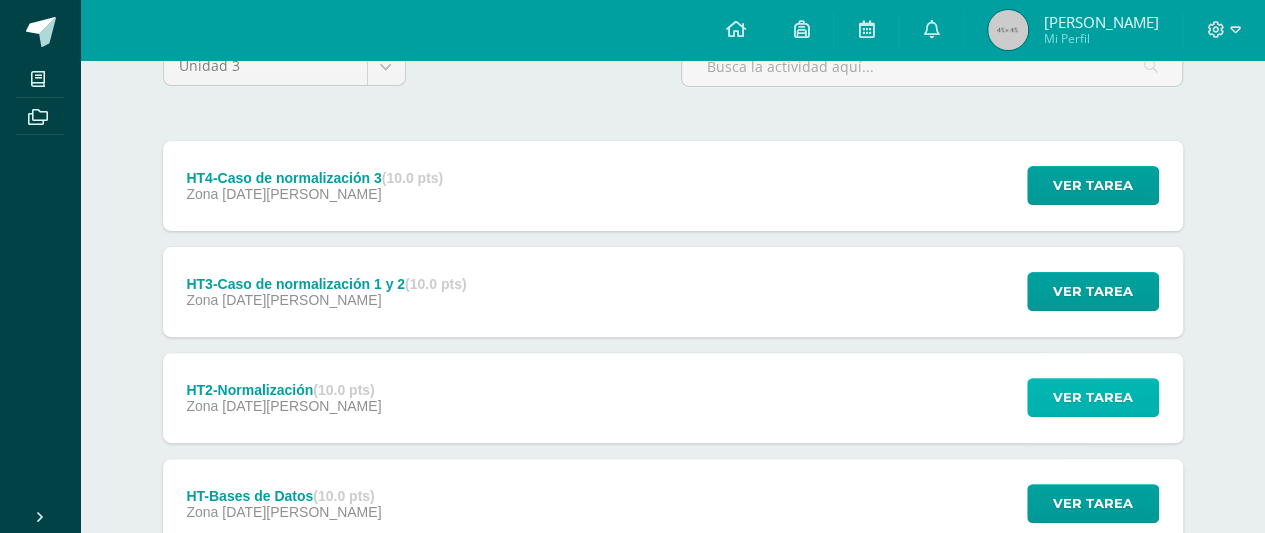 click on "Ver tarea" at bounding box center [1093, 397] 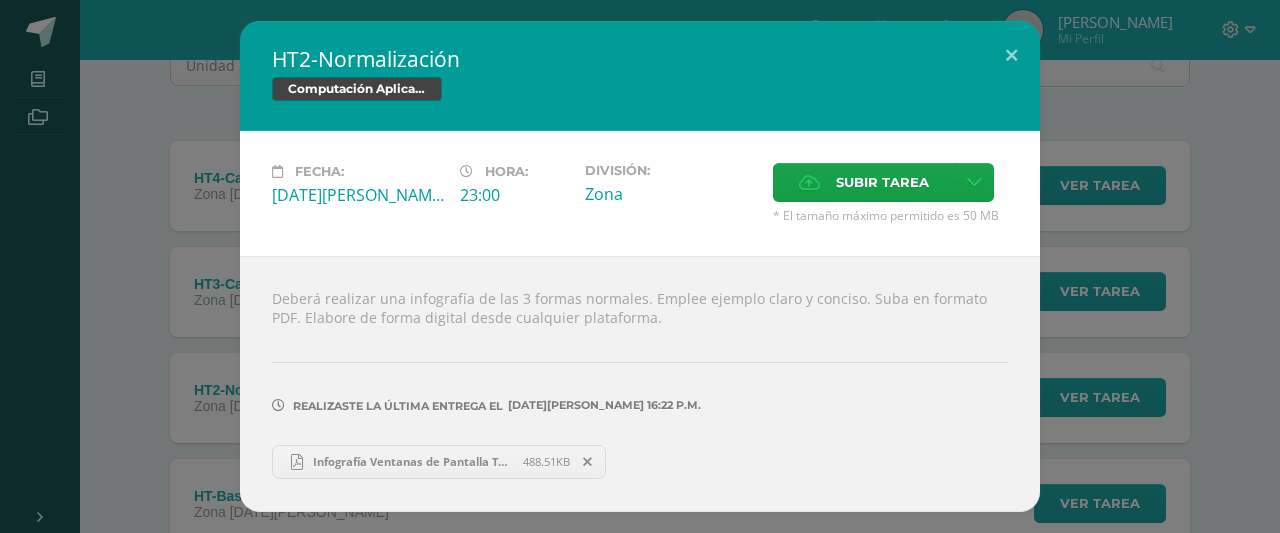 click on "HT2-Normalización
Computación Aplicada
Fecha:
Lunes 07 de Julio
Hora:
23:00
División:
Subir tarea" at bounding box center (640, 266) 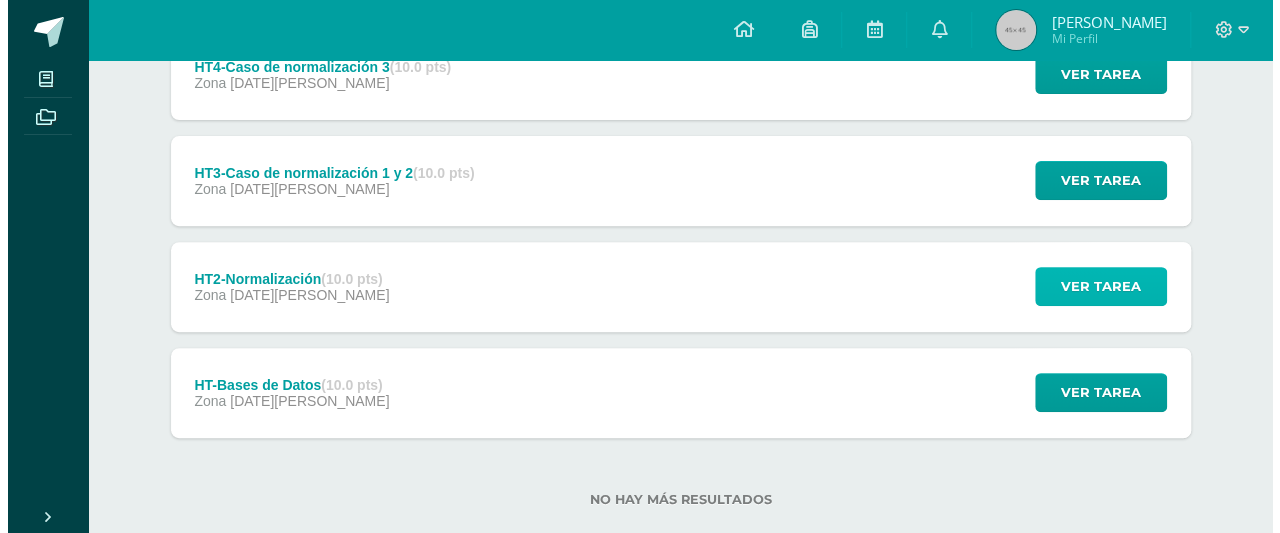 scroll, scrollTop: 310, scrollLeft: 0, axis: vertical 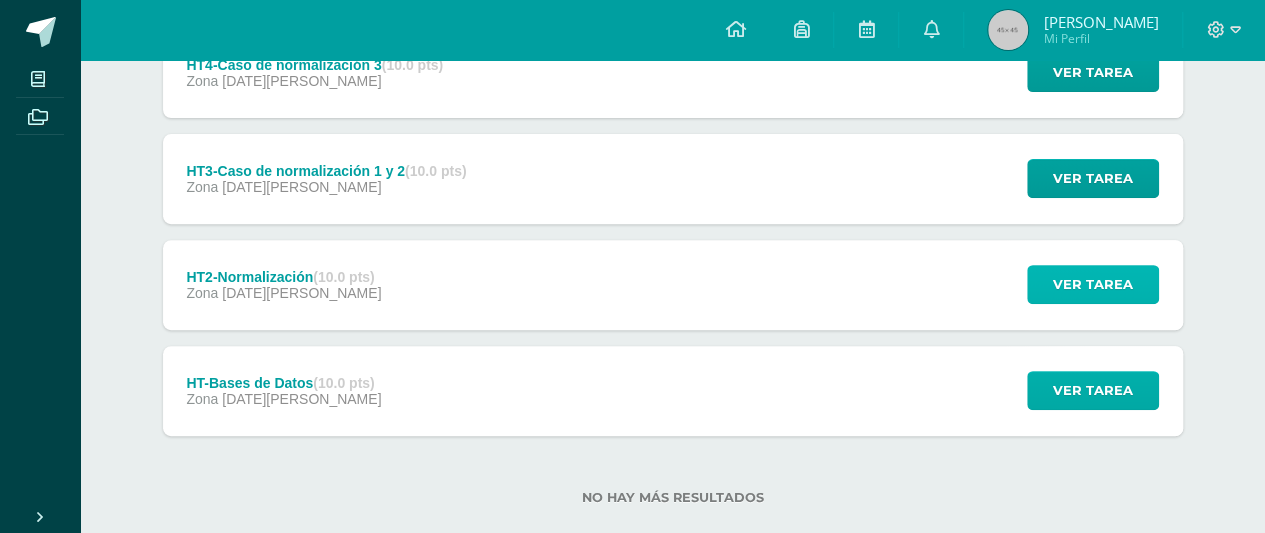 click on "Ver tarea" at bounding box center (1093, 390) 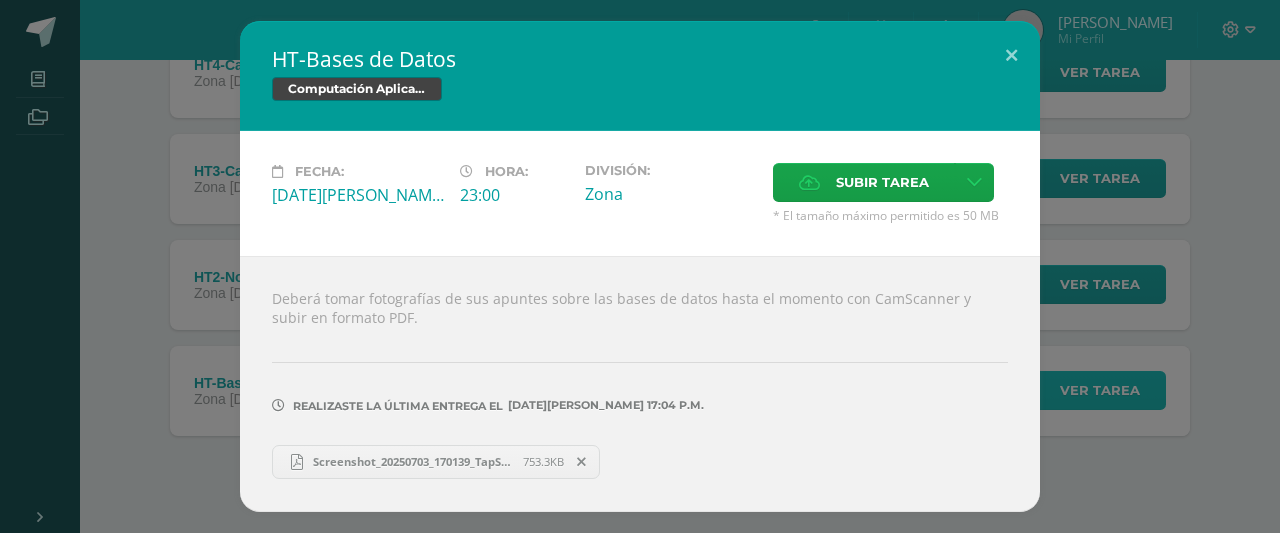 click on "HT-Bases de Datos
Computación Aplicada
Fecha:
Jueves 03 de Julio
Hora:
23:00
División:
Subir tarea" at bounding box center (640, 266) 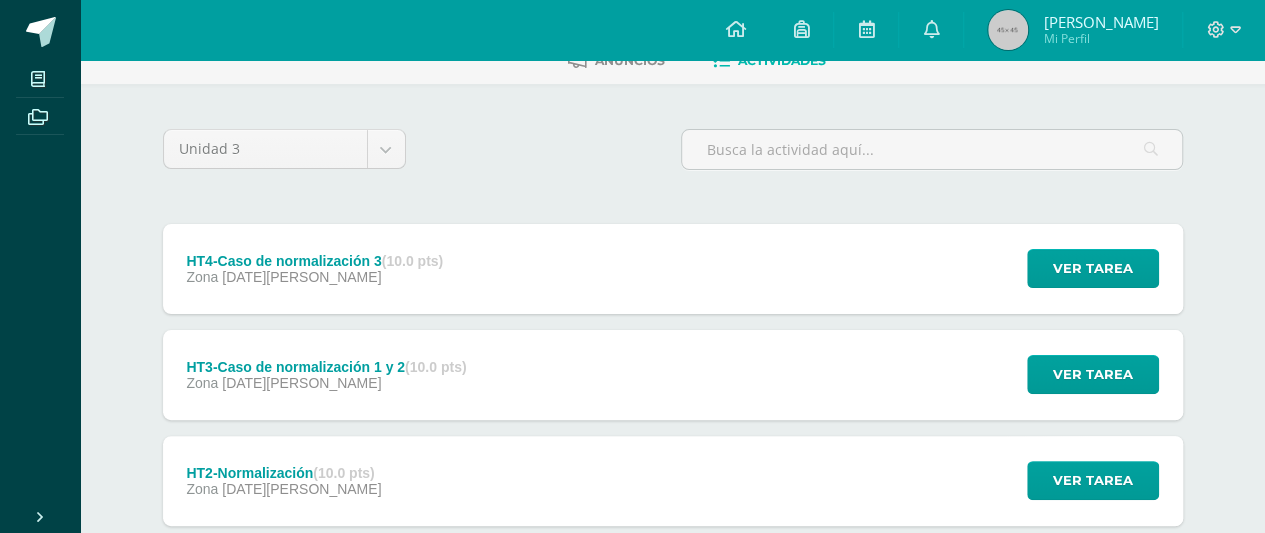 scroll, scrollTop: 0, scrollLeft: 0, axis: both 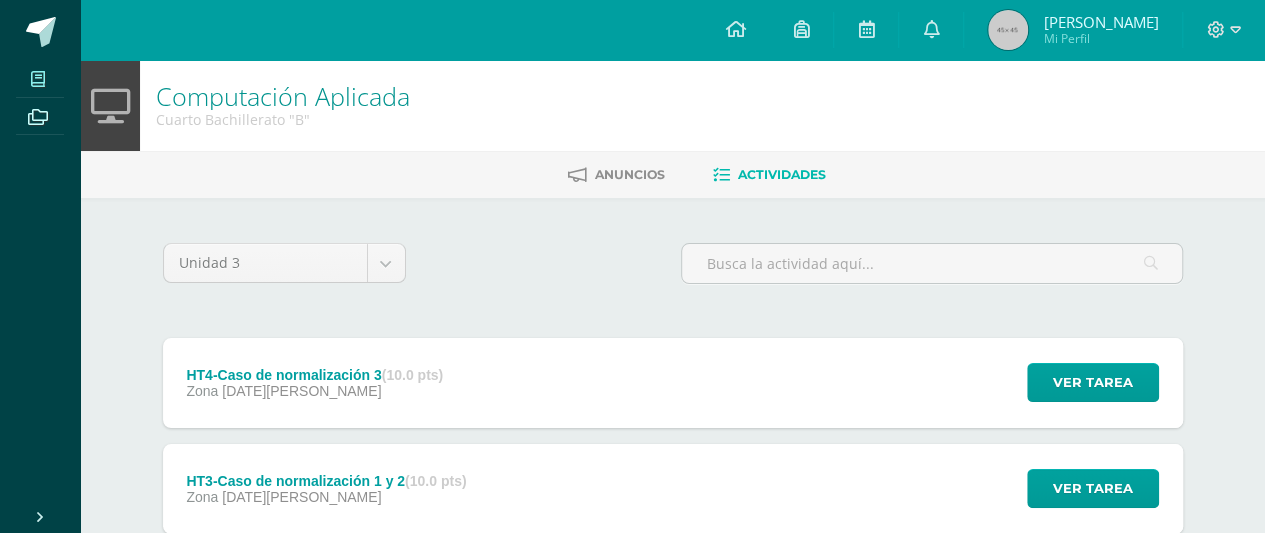 click at bounding box center [38, 78] 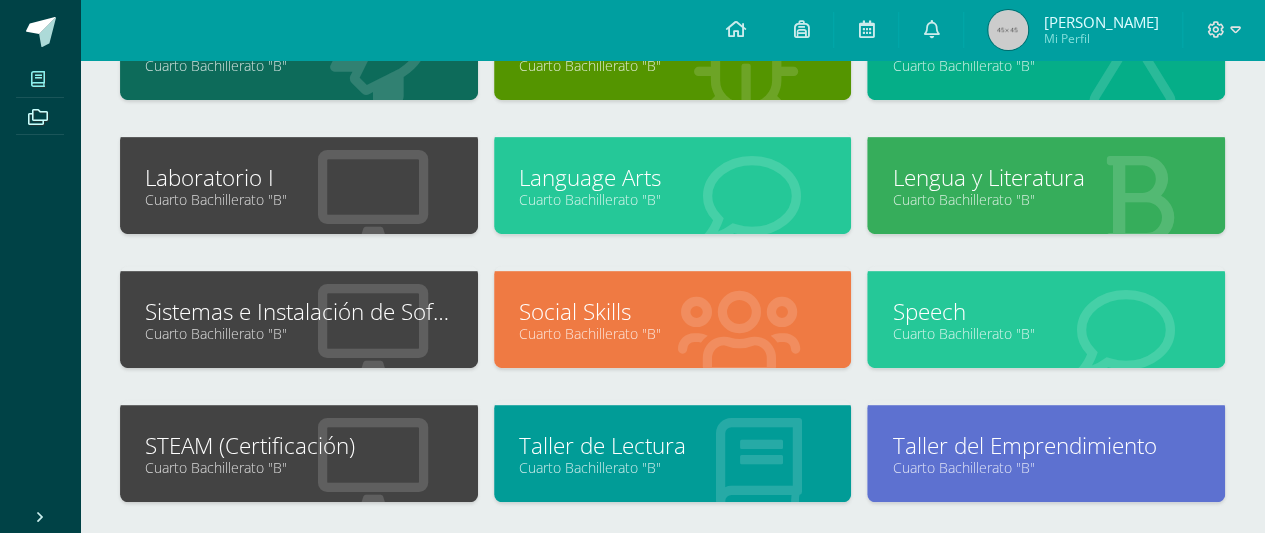 scroll, scrollTop: 467, scrollLeft: 0, axis: vertical 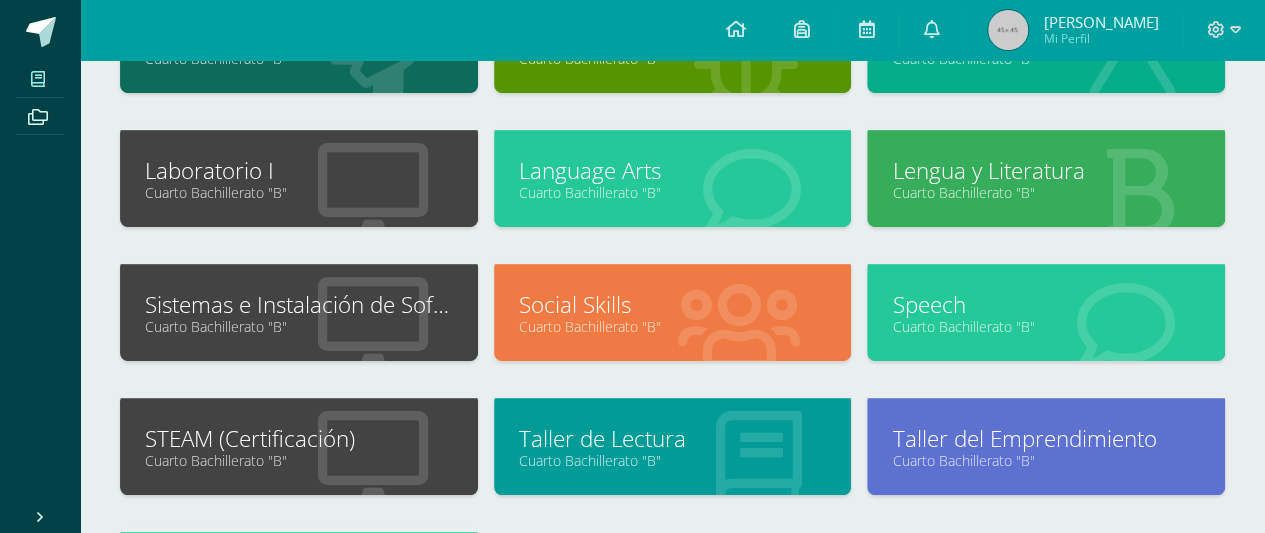 click on "Laboratorio I" at bounding box center [299, 170] 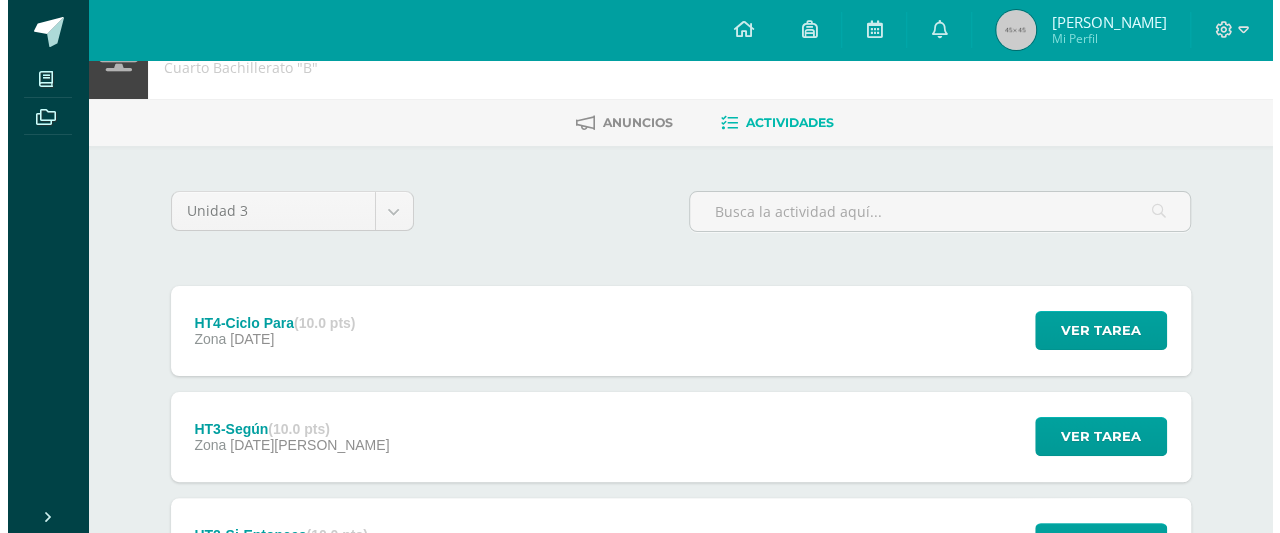 scroll, scrollTop: 61, scrollLeft: 0, axis: vertical 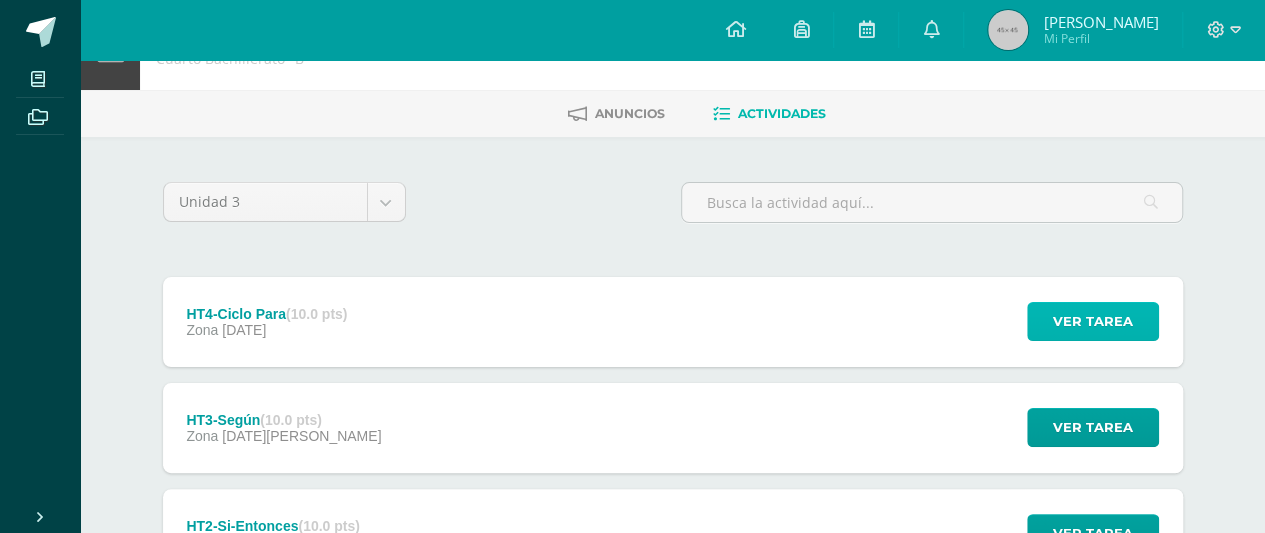 click on "Ver tarea" at bounding box center [1093, 321] 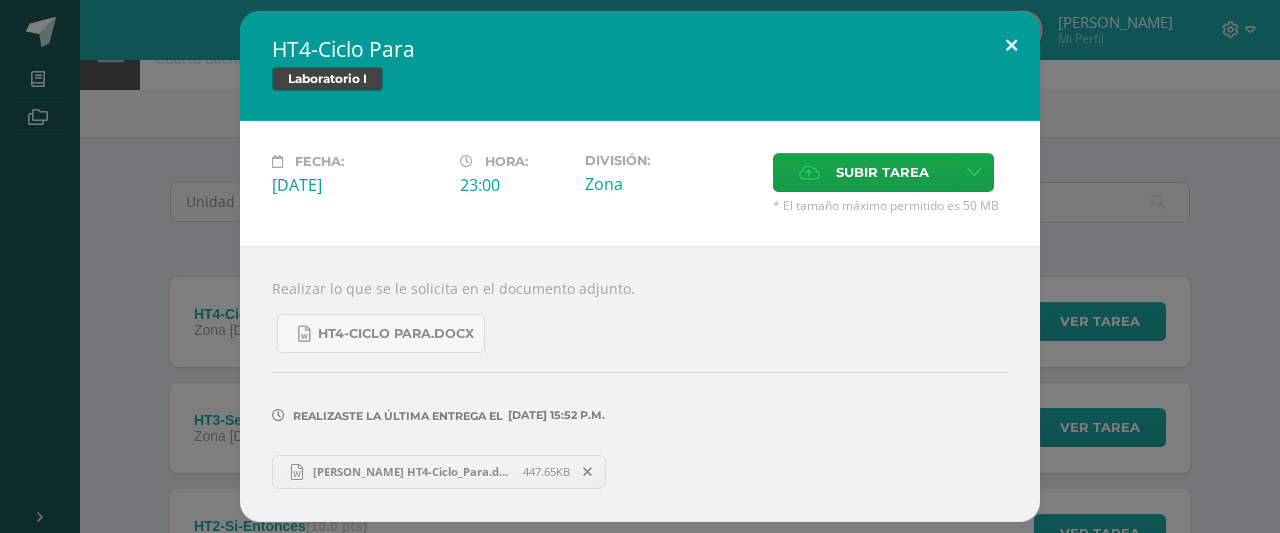 click at bounding box center (1011, 45) 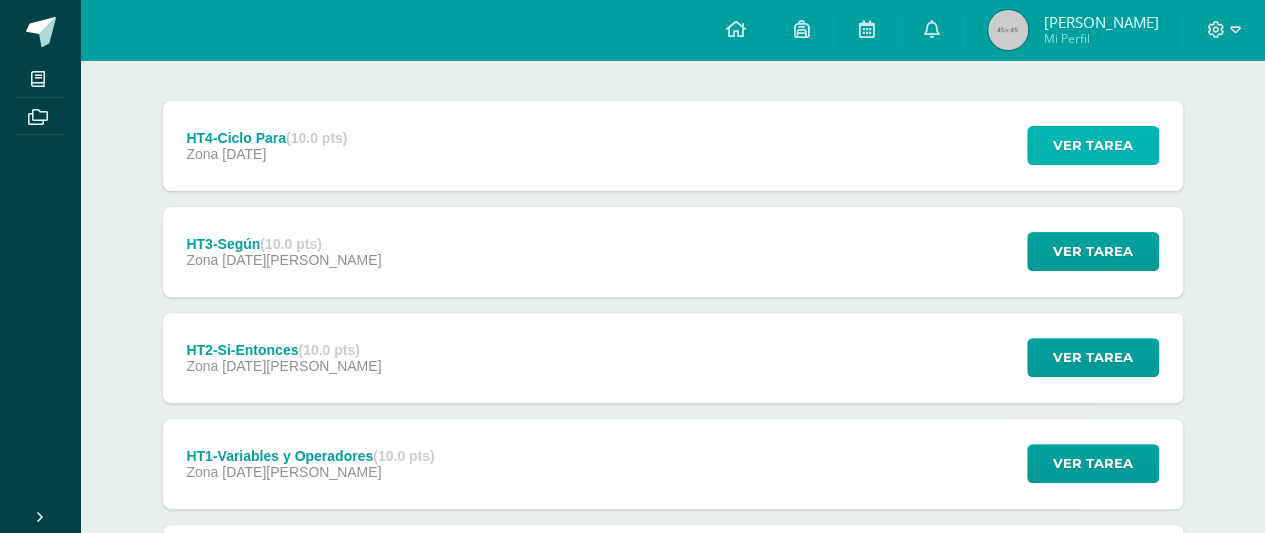 scroll, scrollTop: 236, scrollLeft: 0, axis: vertical 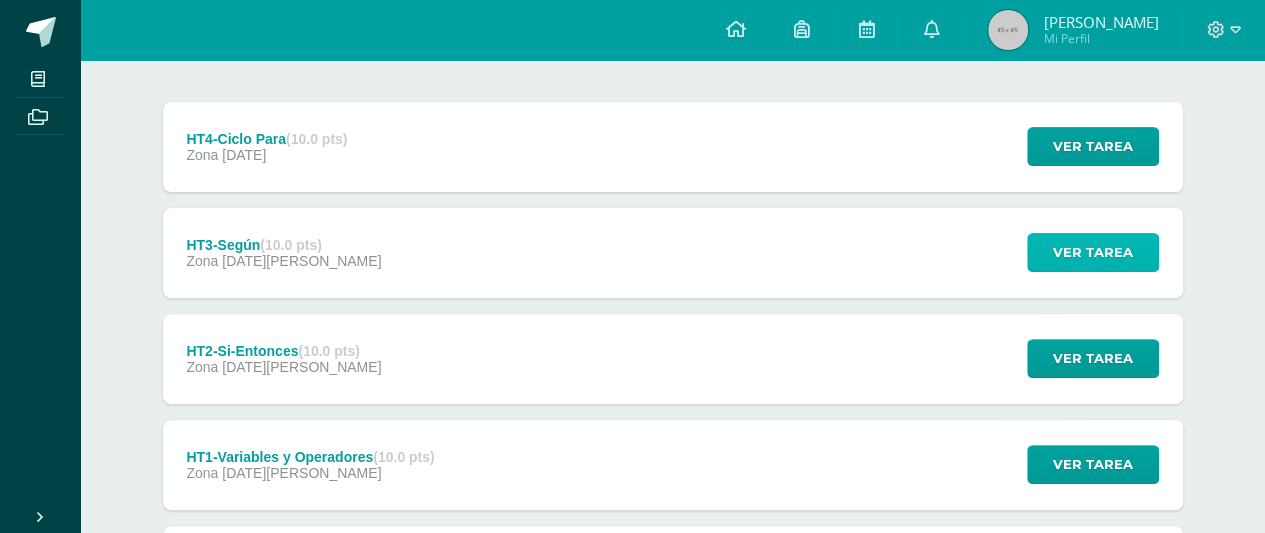 click on "Ver tarea" at bounding box center (1093, 252) 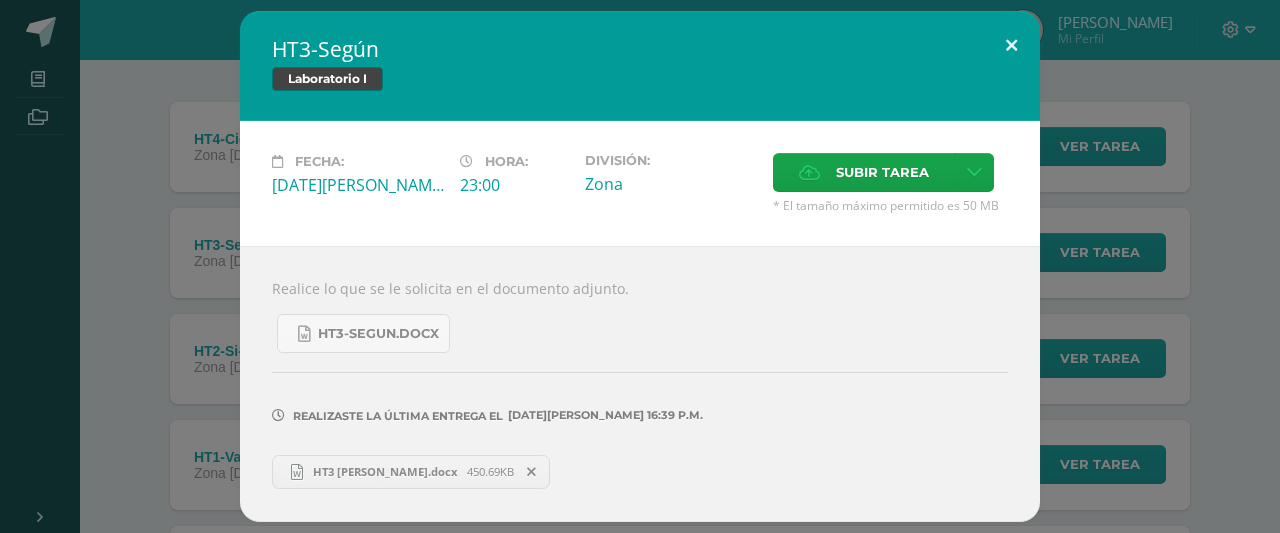 click at bounding box center [1011, 45] 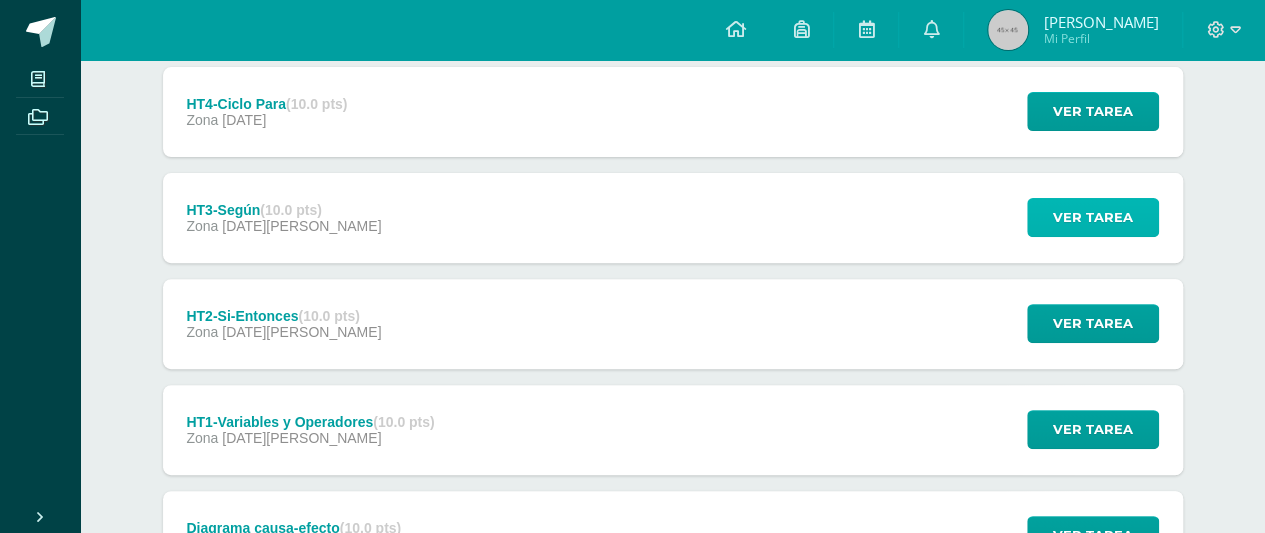 scroll, scrollTop: 280, scrollLeft: 0, axis: vertical 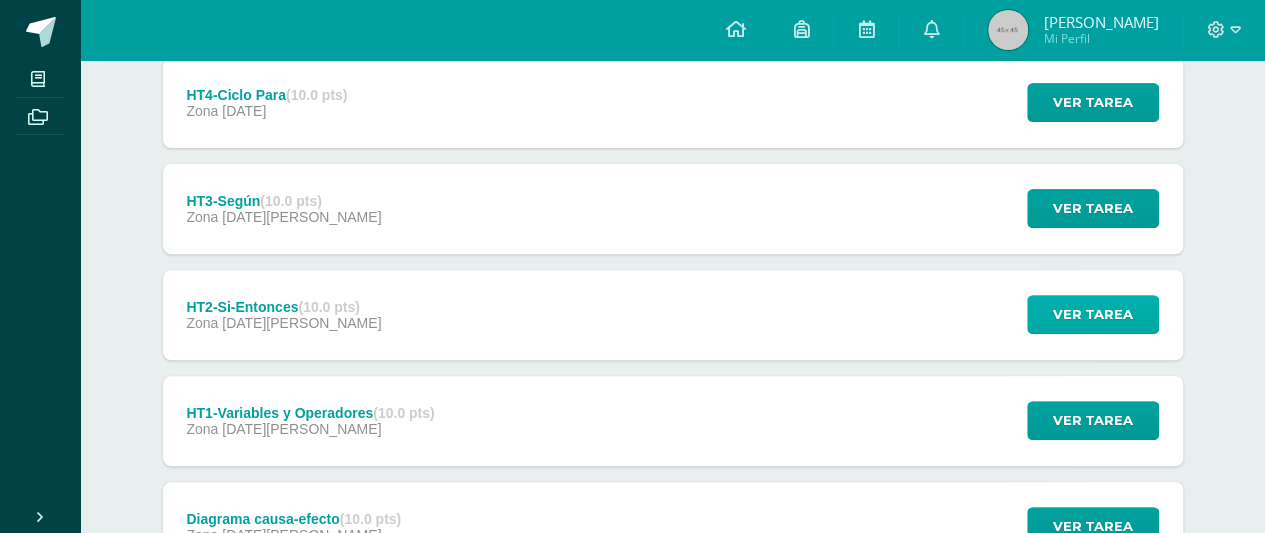 click on "Ver tarea" at bounding box center [1093, 314] 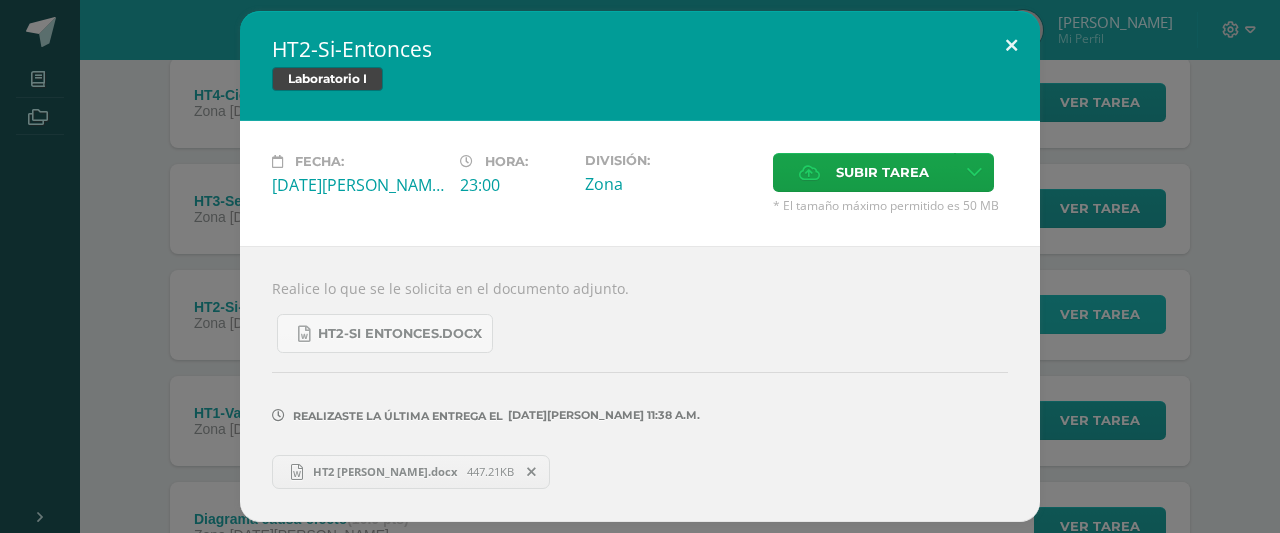 click at bounding box center (1011, 45) 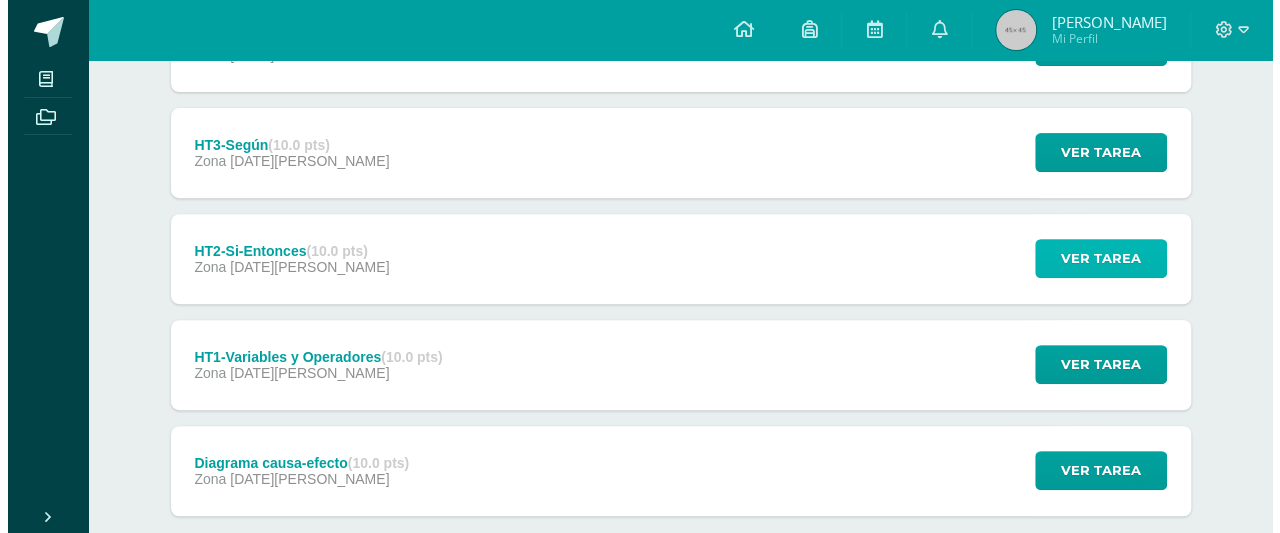 scroll, scrollTop: 371, scrollLeft: 0, axis: vertical 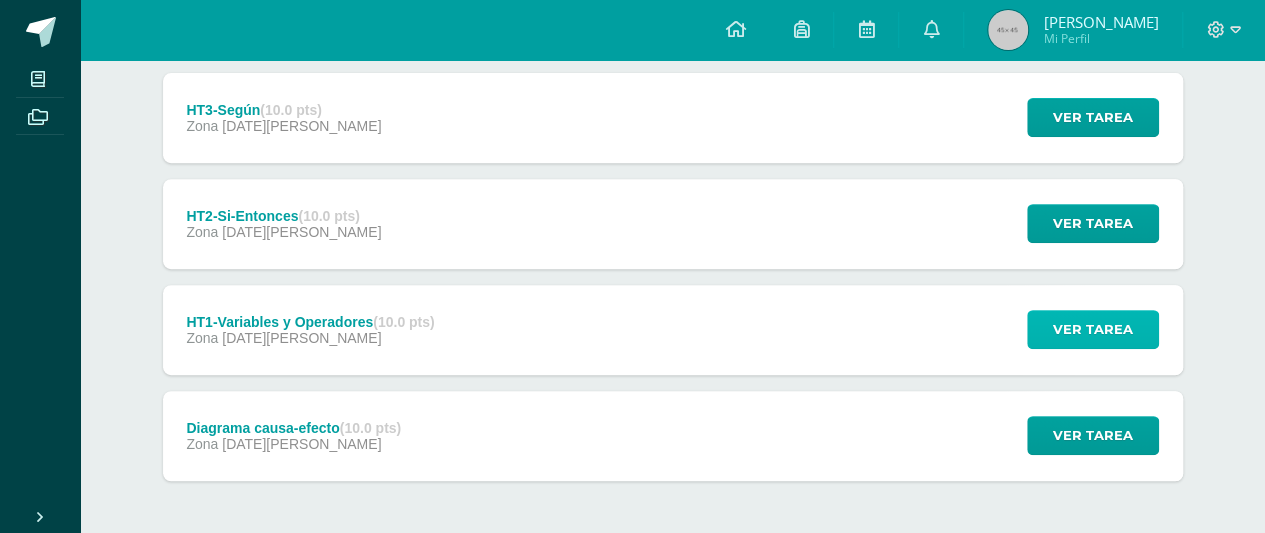 click on "Ver tarea" at bounding box center [1093, 329] 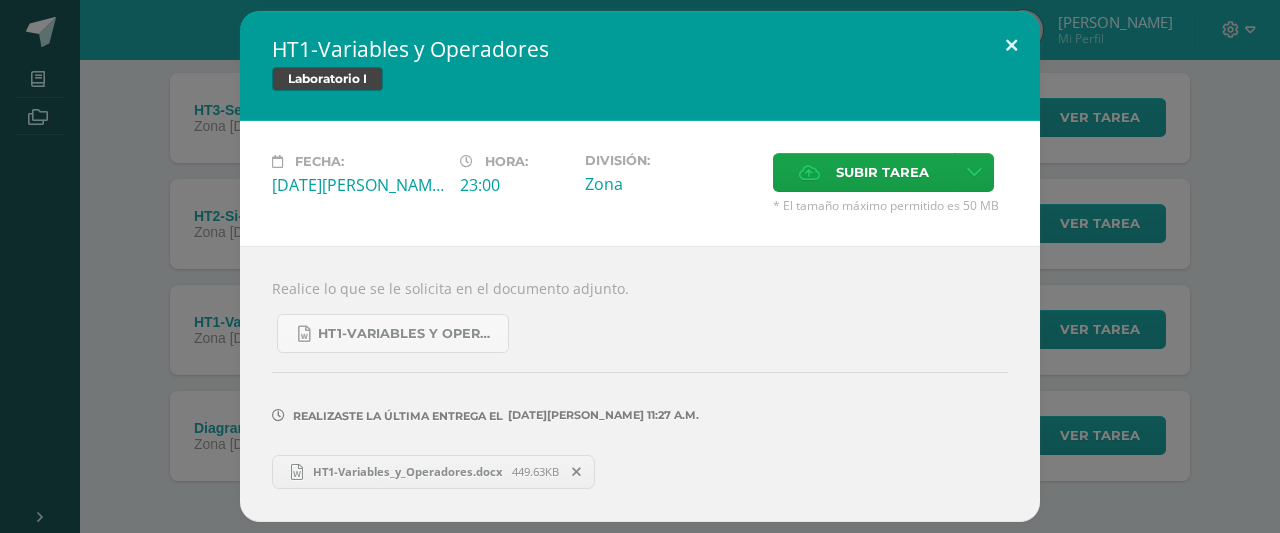 click at bounding box center [1011, 45] 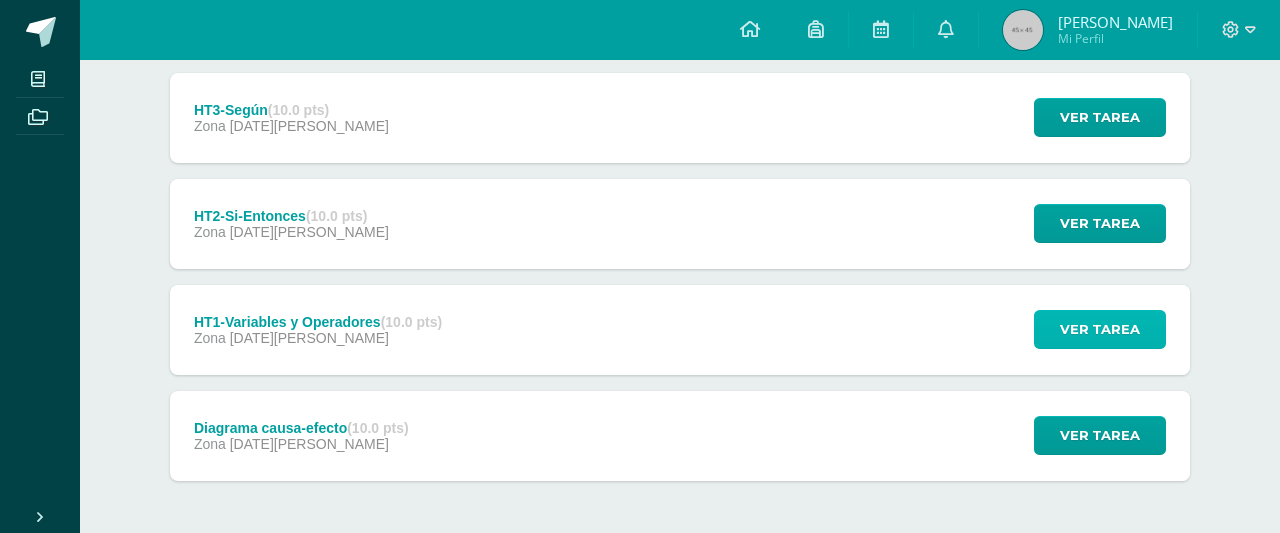 scroll, scrollTop: 449, scrollLeft: 0, axis: vertical 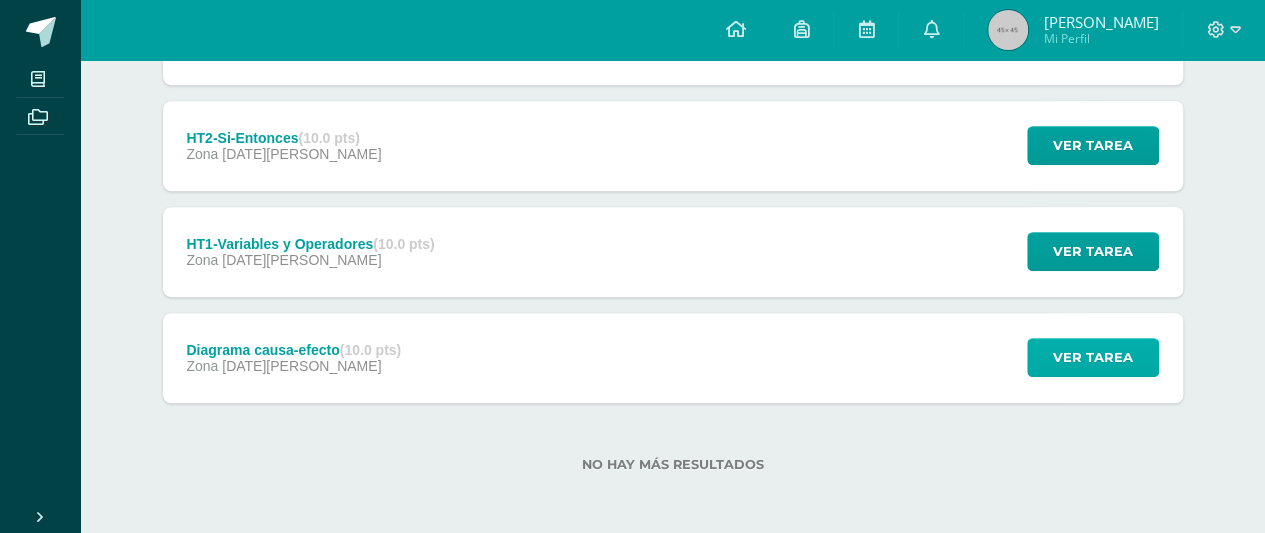 click on "Ver tarea" at bounding box center [1093, 357] 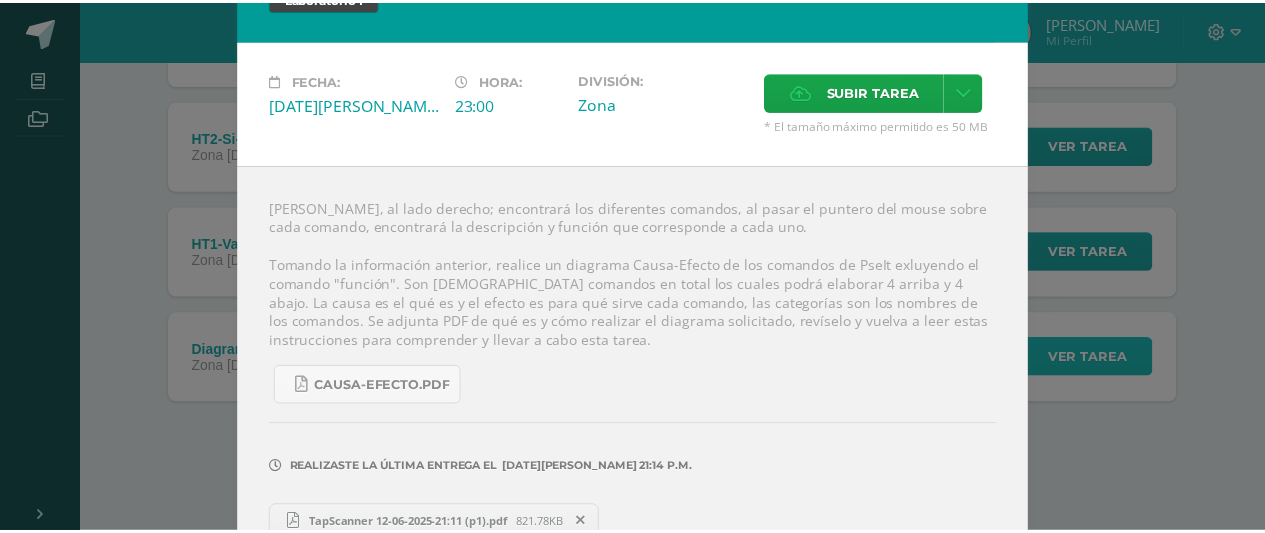 scroll, scrollTop: 0, scrollLeft: 0, axis: both 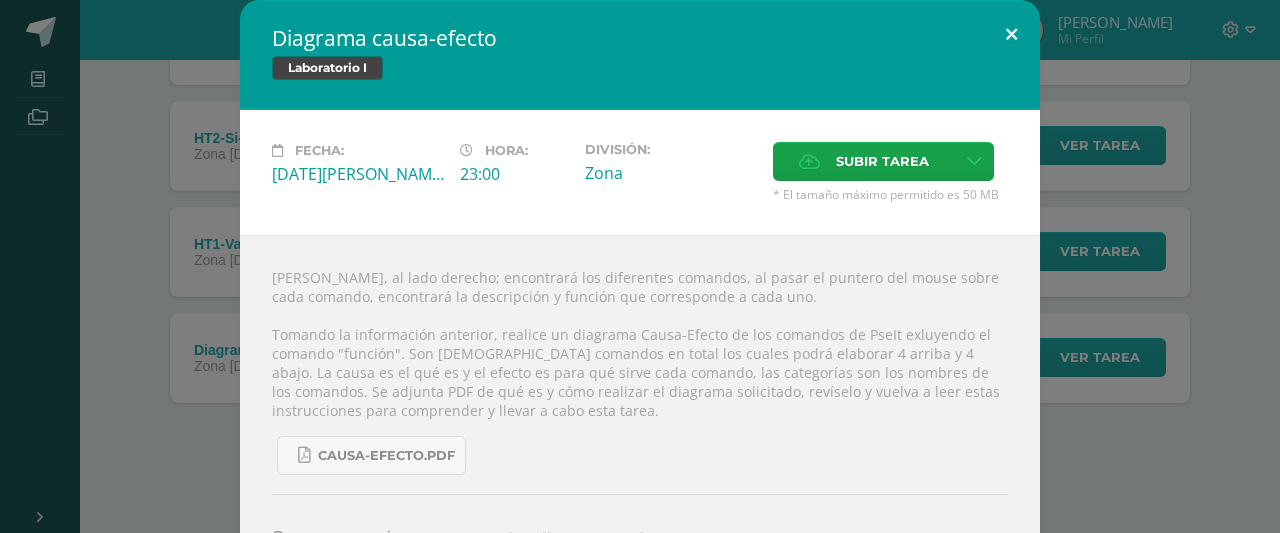 click at bounding box center [1011, 34] 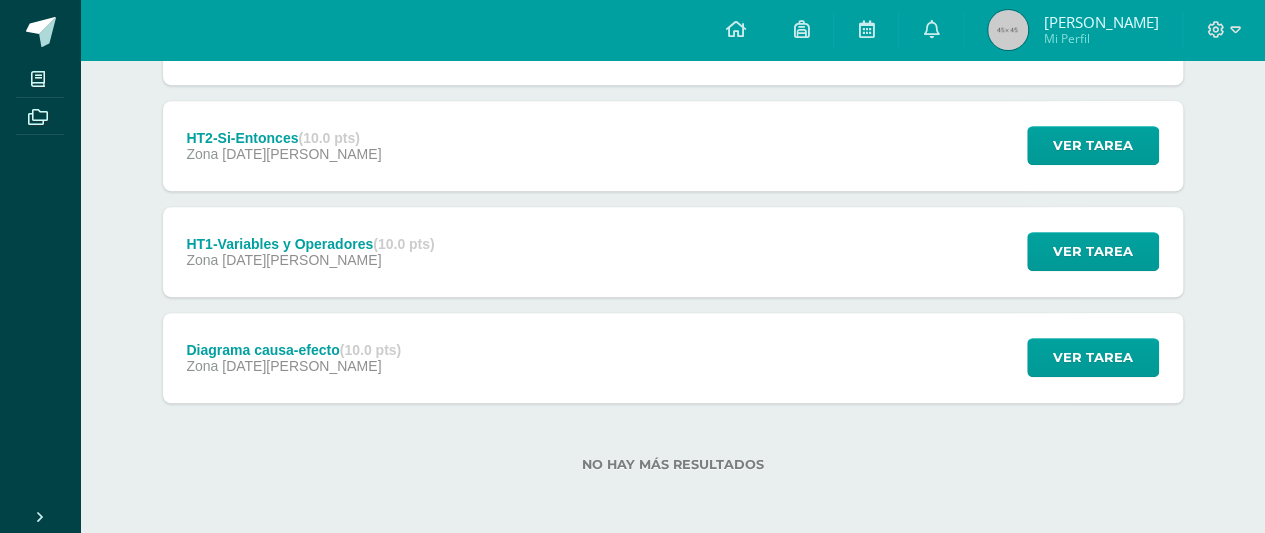 click on "Unidad 3                             Unidad 1 Unidad 2 Unidad 3 Unidad 4
HT4-Ciclo Para  (10.0 pts)
Zona
13 de Julio
Ver tarea
HT4-Ciclo Para
Laboratorio I
Fecha:
Domingo 13 de Julio" at bounding box center [673, 142] 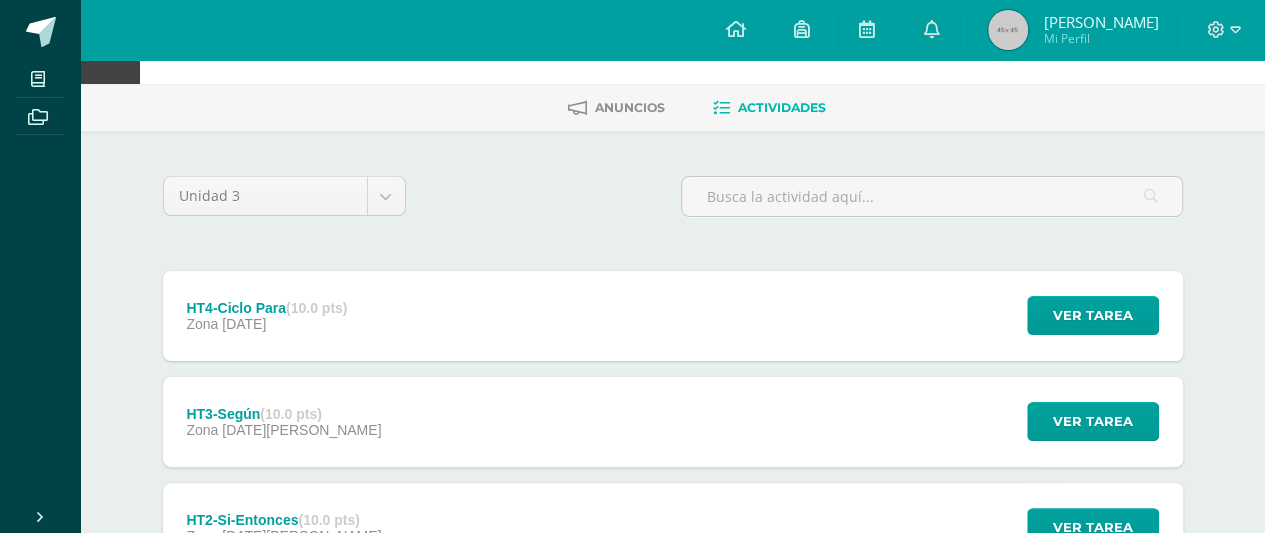 scroll, scrollTop: 0, scrollLeft: 0, axis: both 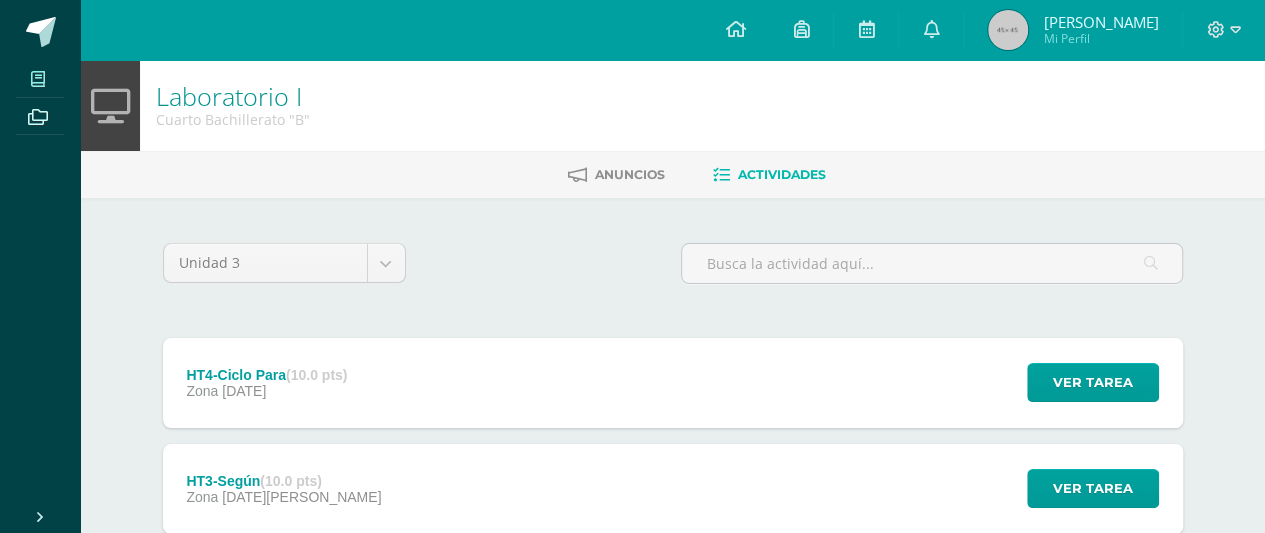 click at bounding box center [38, 78] 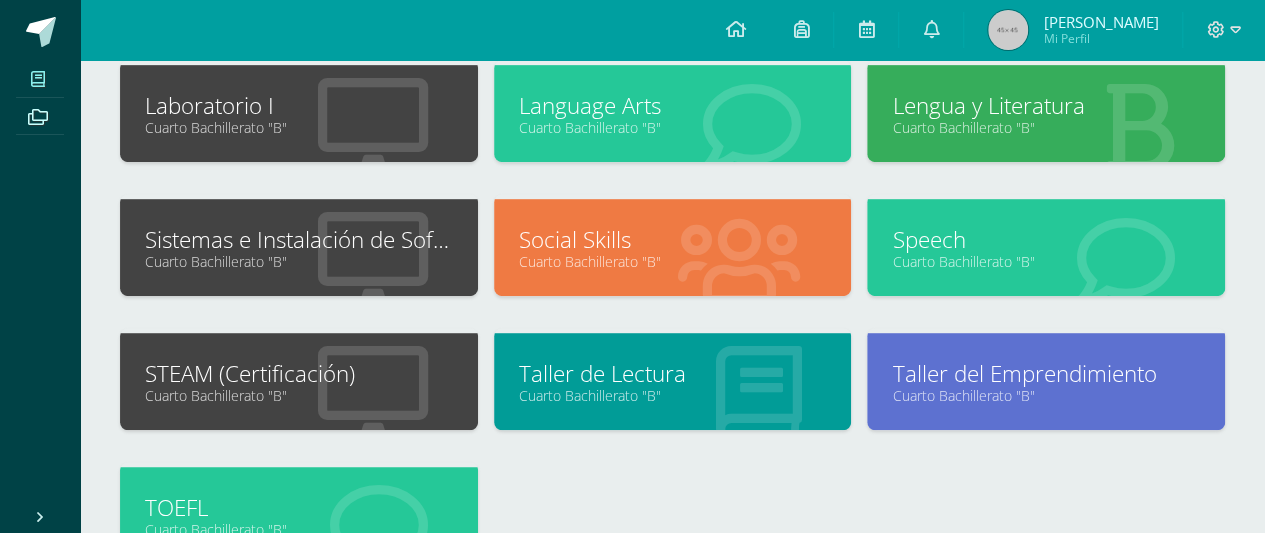 scroll, scrollTop: 555, scrollLeft: 0, axis: vertical 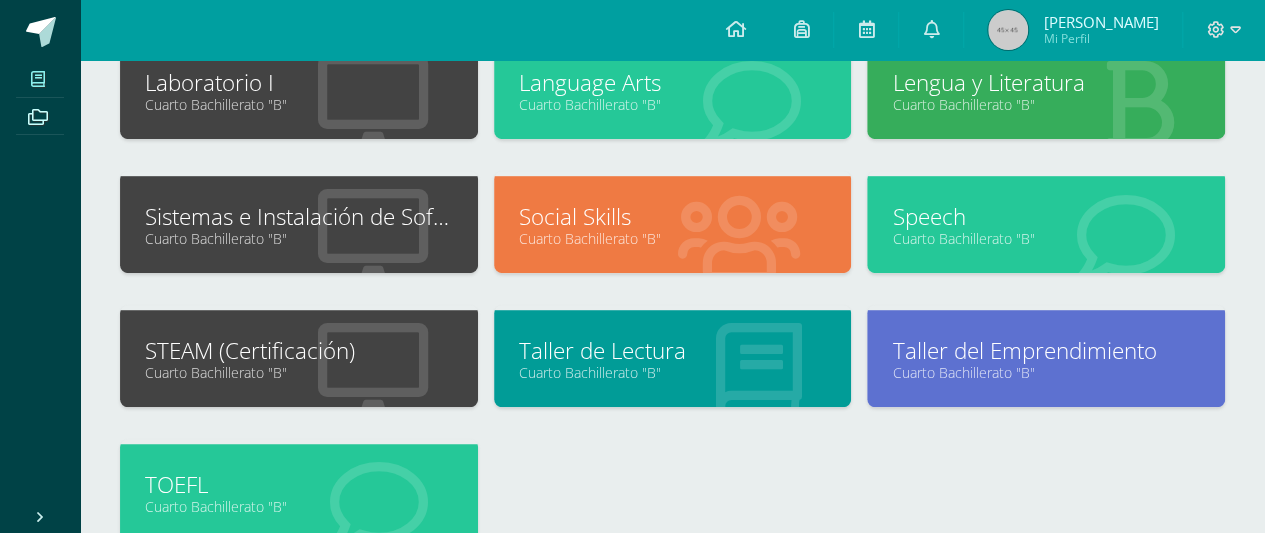 click on "Cuarto Bachillerato "B"" at bounding box center (299, 238) 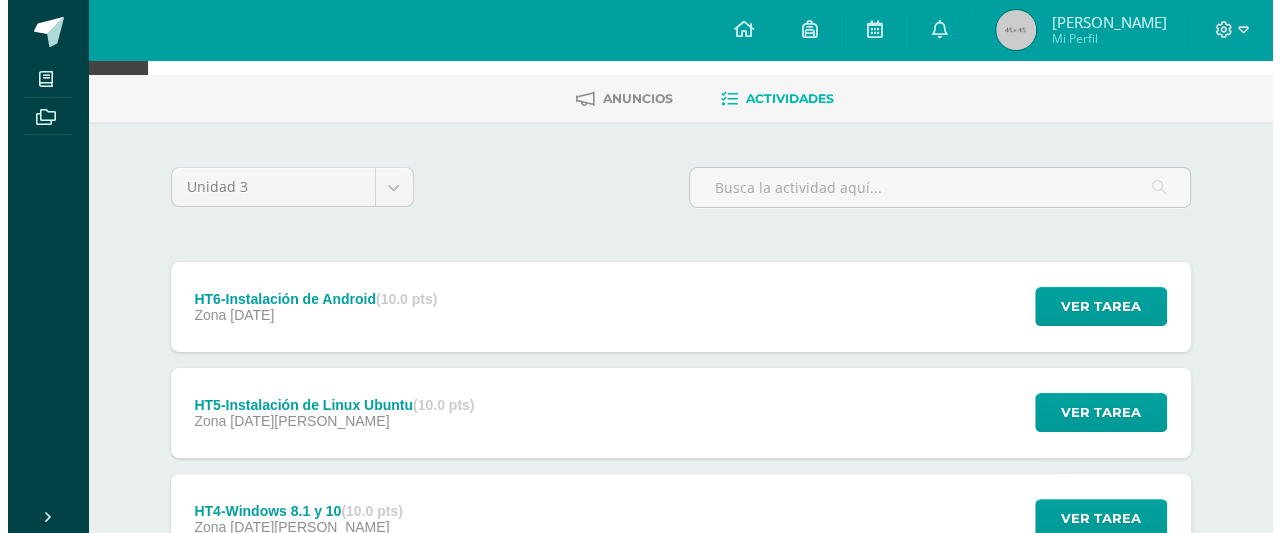 scroll, scrollTop: 90, scrollLeft: 0, axis: vertical 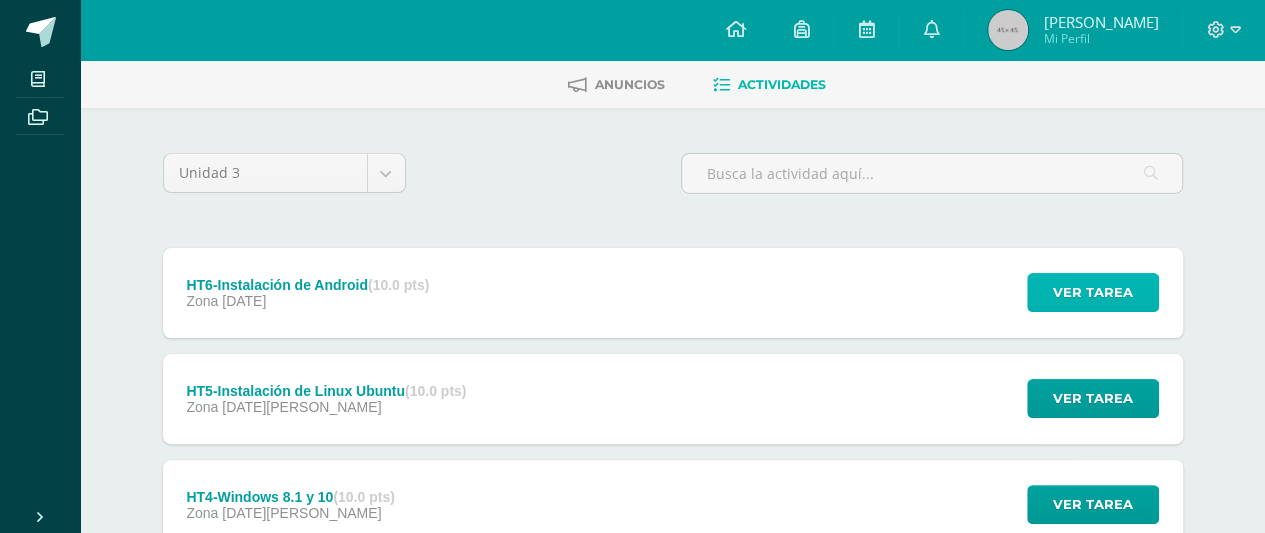 click on "Ver tarea" at bounding box center (1093, 292) 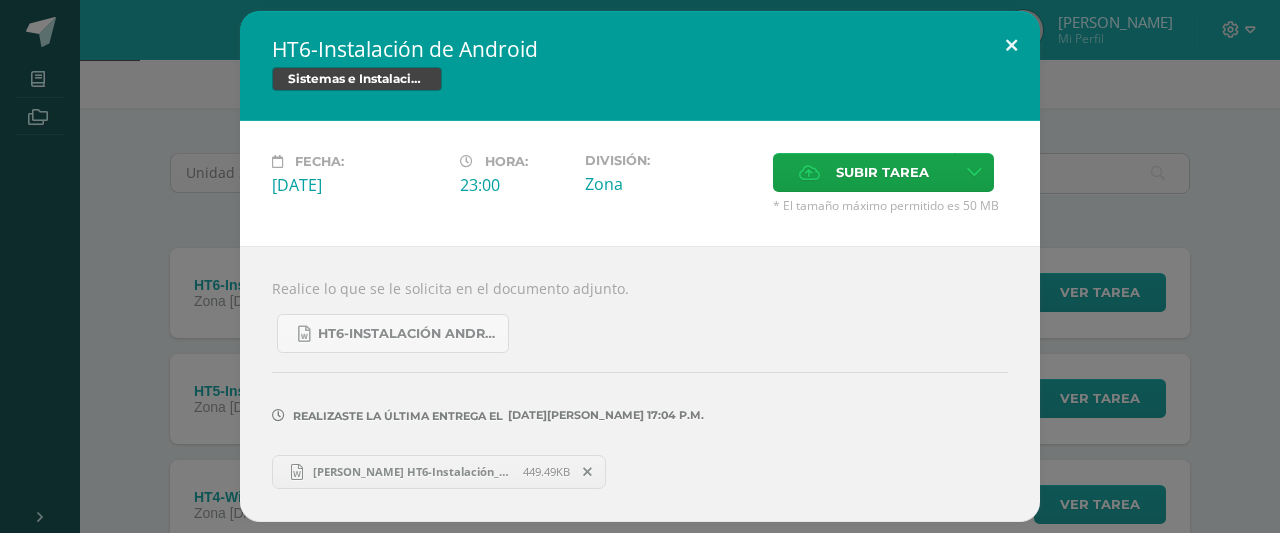 click at bounding box center (1011, 45) 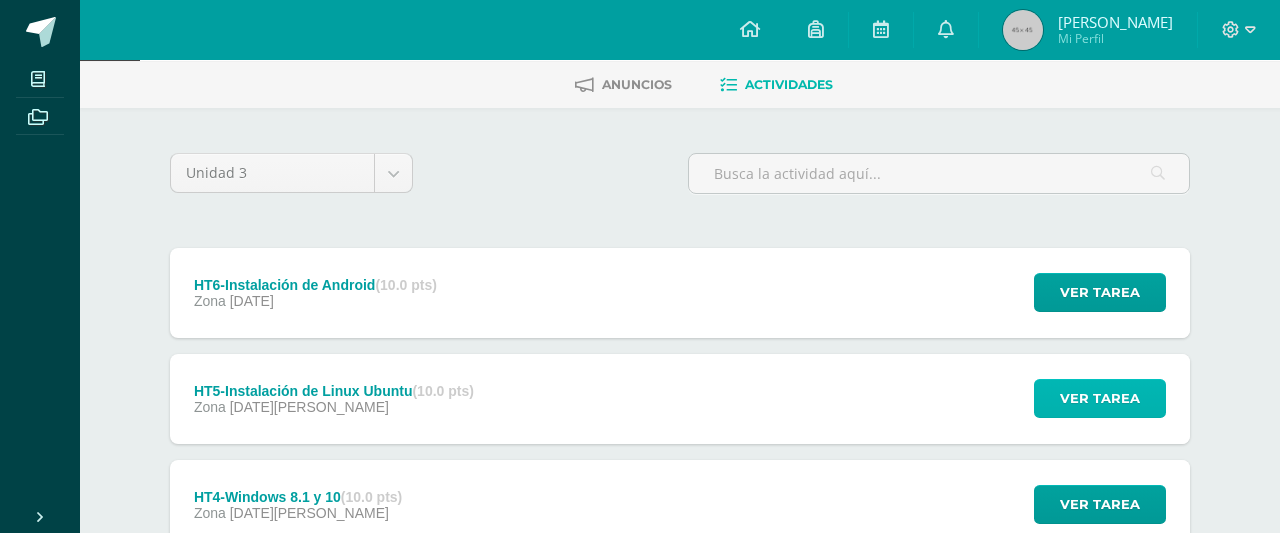click on "Ver tarea" at bounding box center (1100, 398) 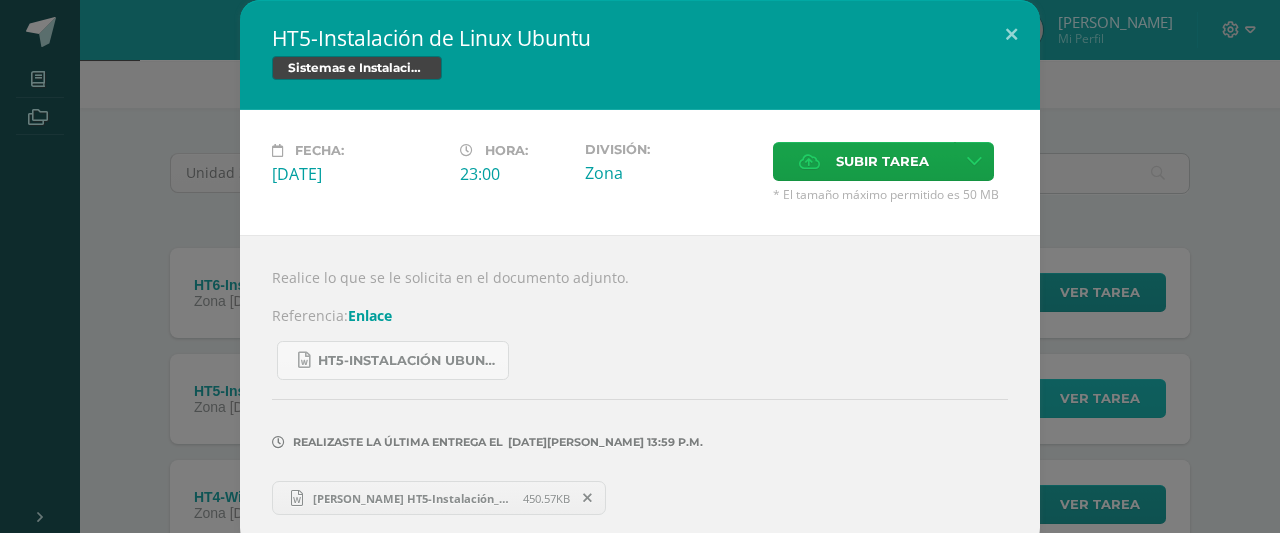scroll, scrollTop: 10, scrollLeft: 0, axis: vertical 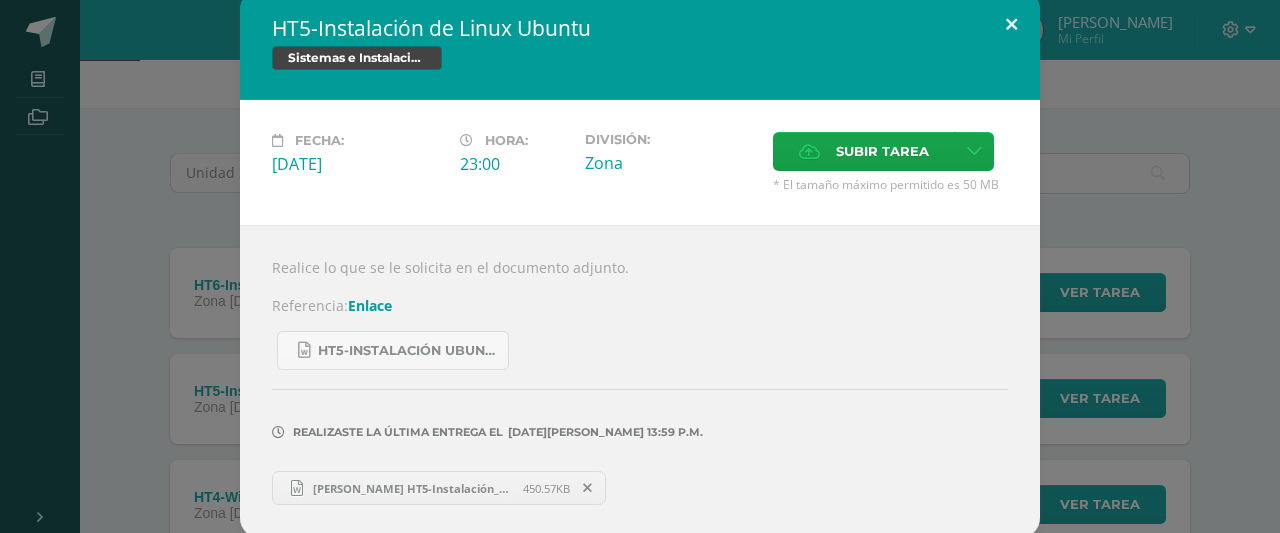 click at bounding box center [1011, 24] 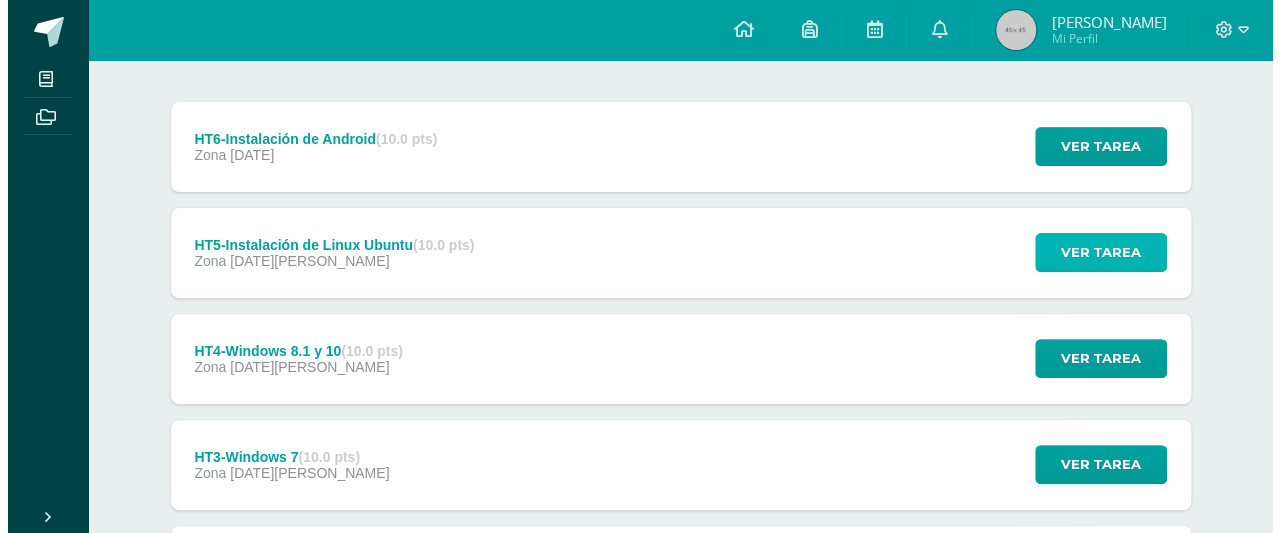 scroll, scrollTop: 253, scrollLeft: 0, axis: vertical 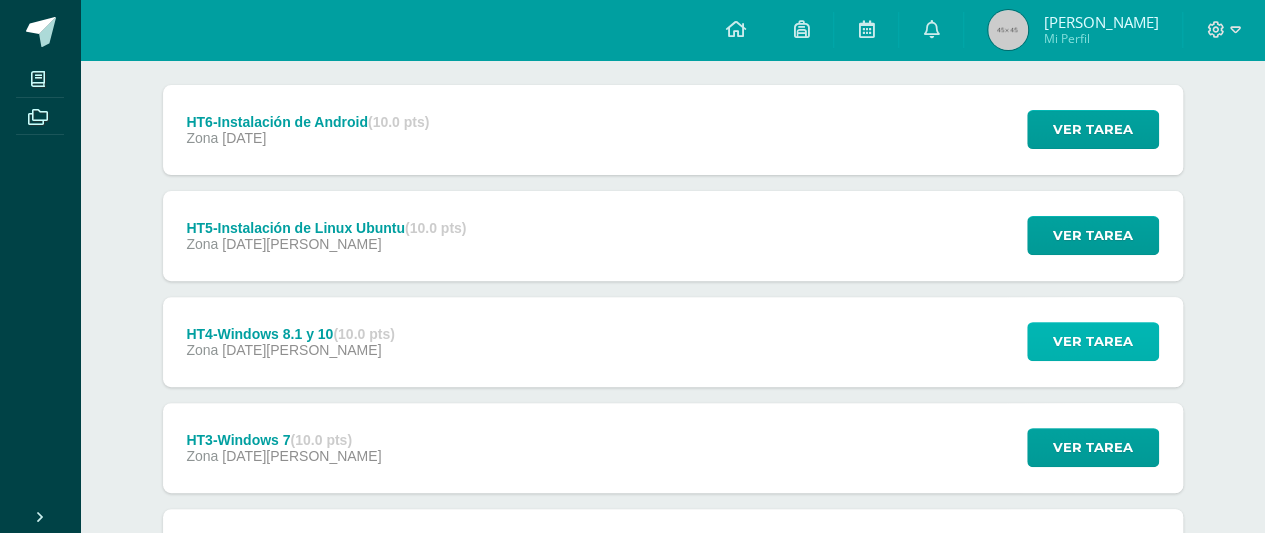 click on "Ver tarea" at bounding box center [1093, 341] 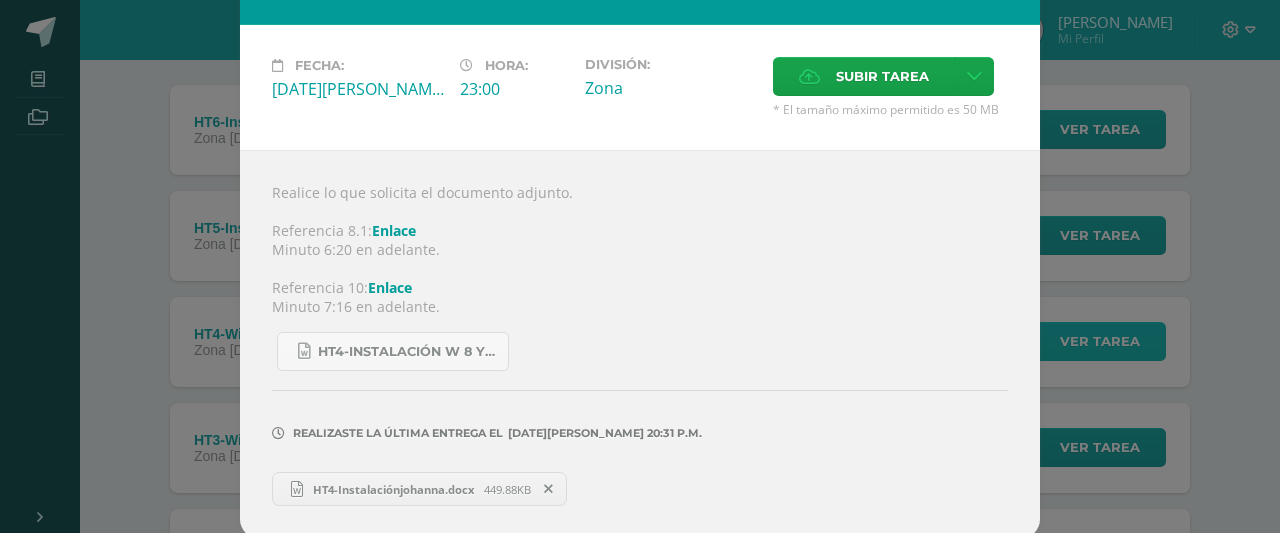 scroll, scrollTop: 0, scrollLeft: 0, axis: both 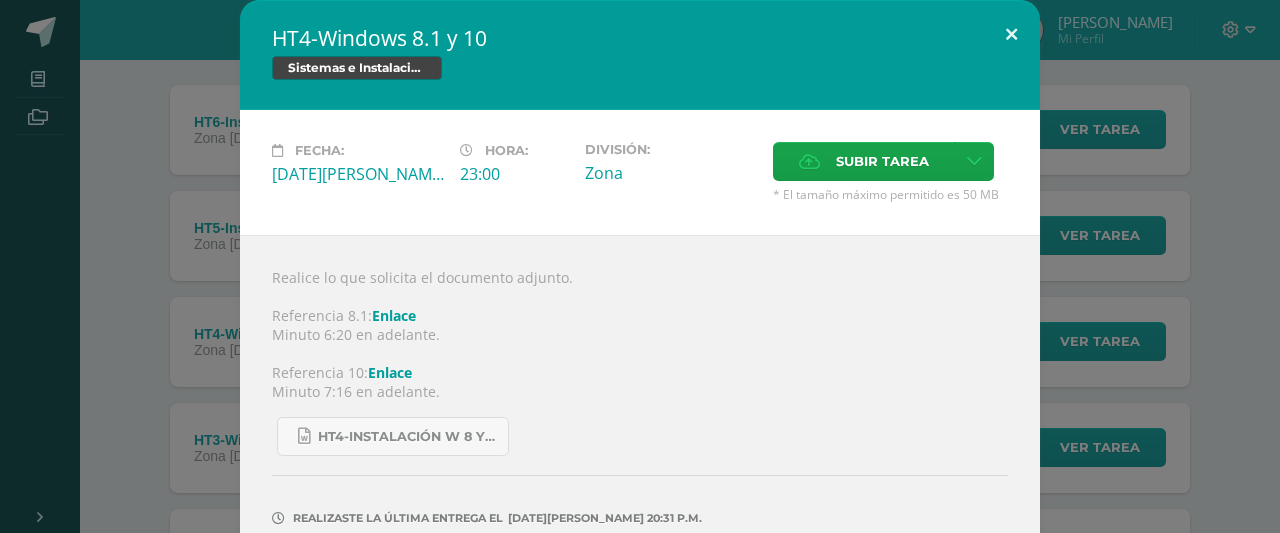 click at bounding box center (1011, 34) 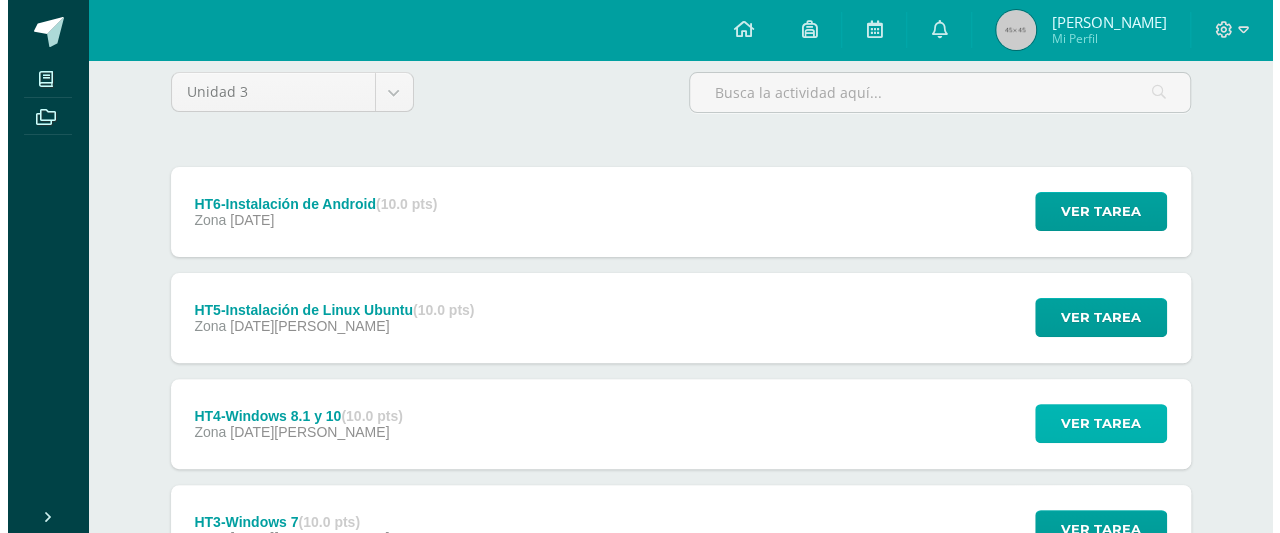 scroll, scrollTop: 180, scrollLeft: 0, axis: vertical 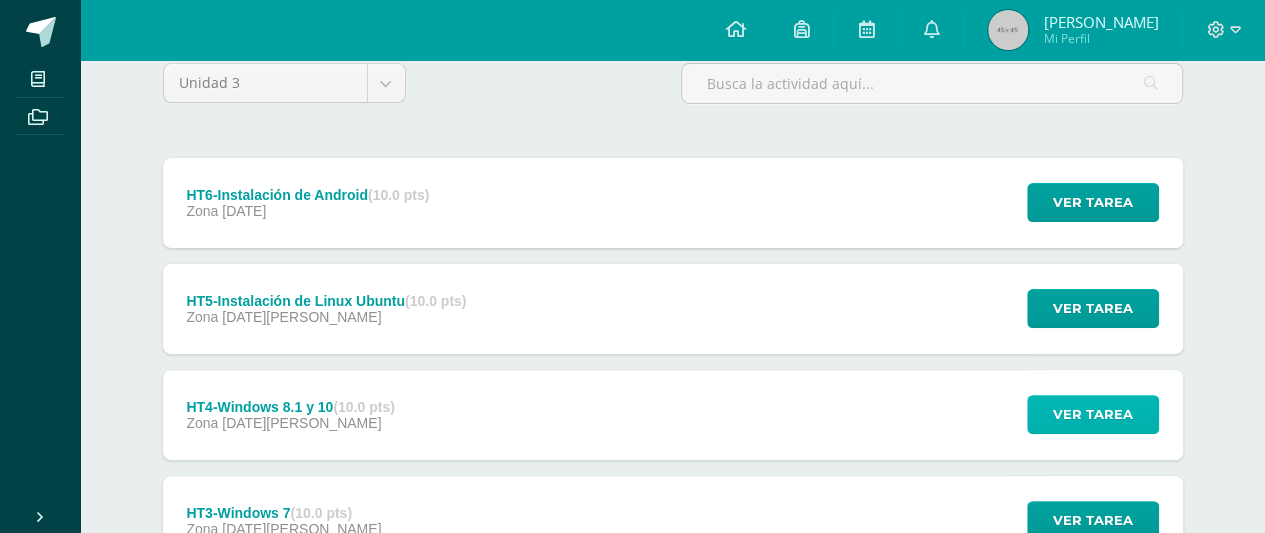 click on "Ver tarea" at bounding box center (1093, 414) 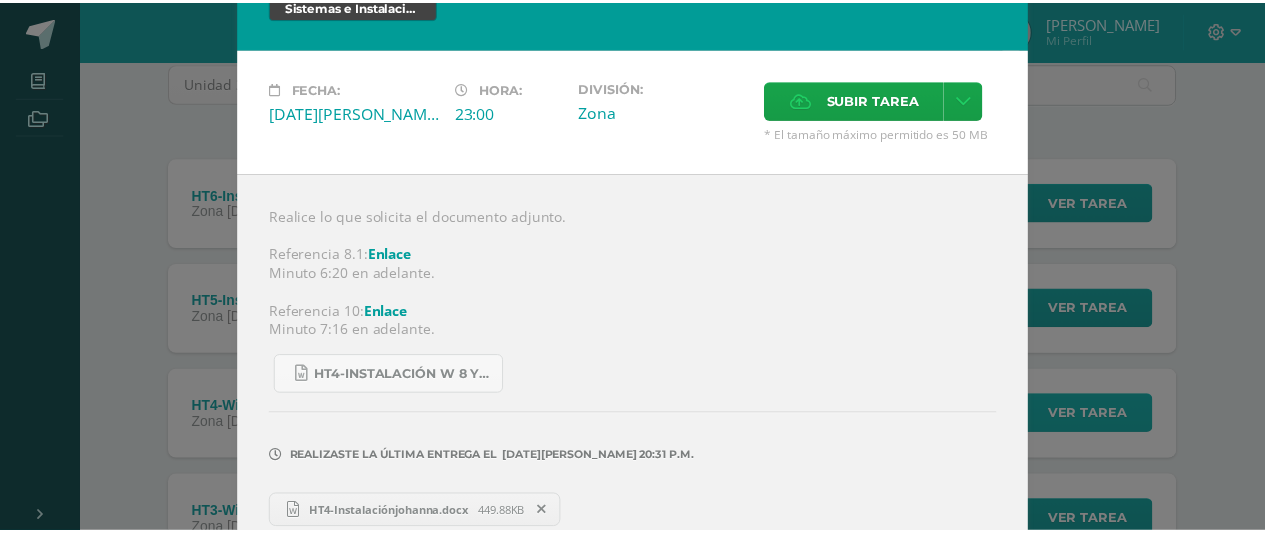 scroll, scrollTop: 0, scrollLeft: 0, axis: both 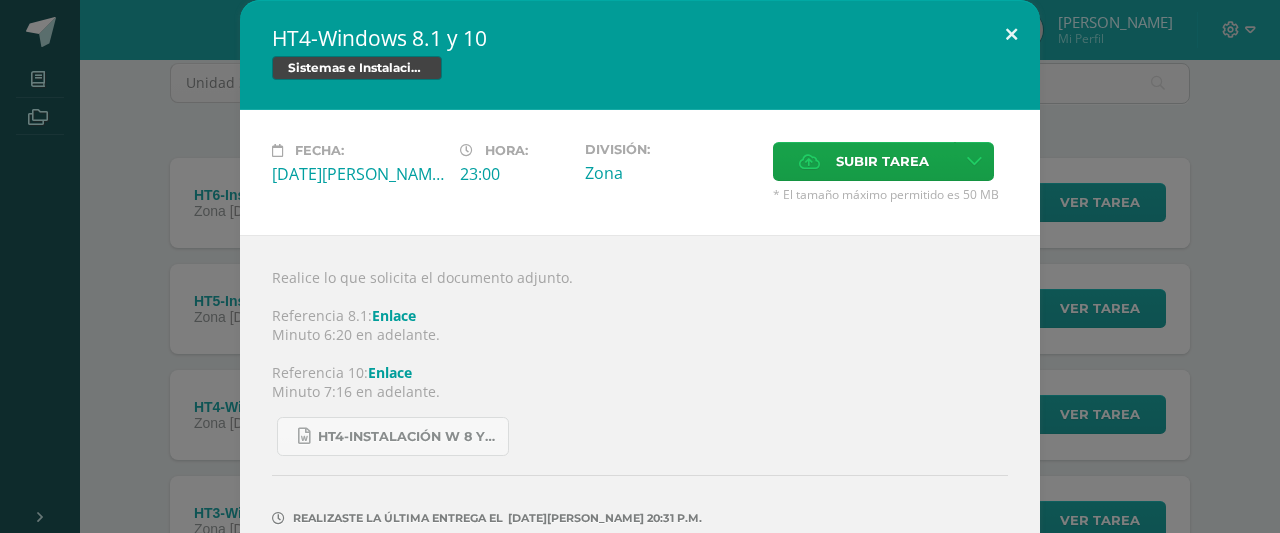 click at bounding box center [1011, 34] 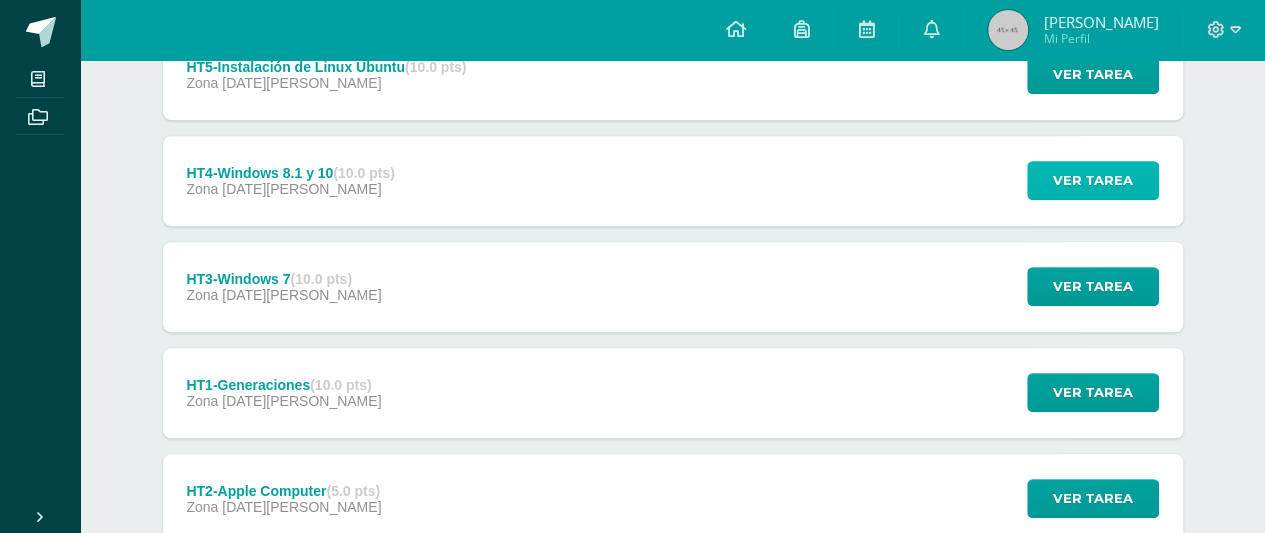 scroll, scrollTop: 426, scrollLeft: 0, axis: vertical 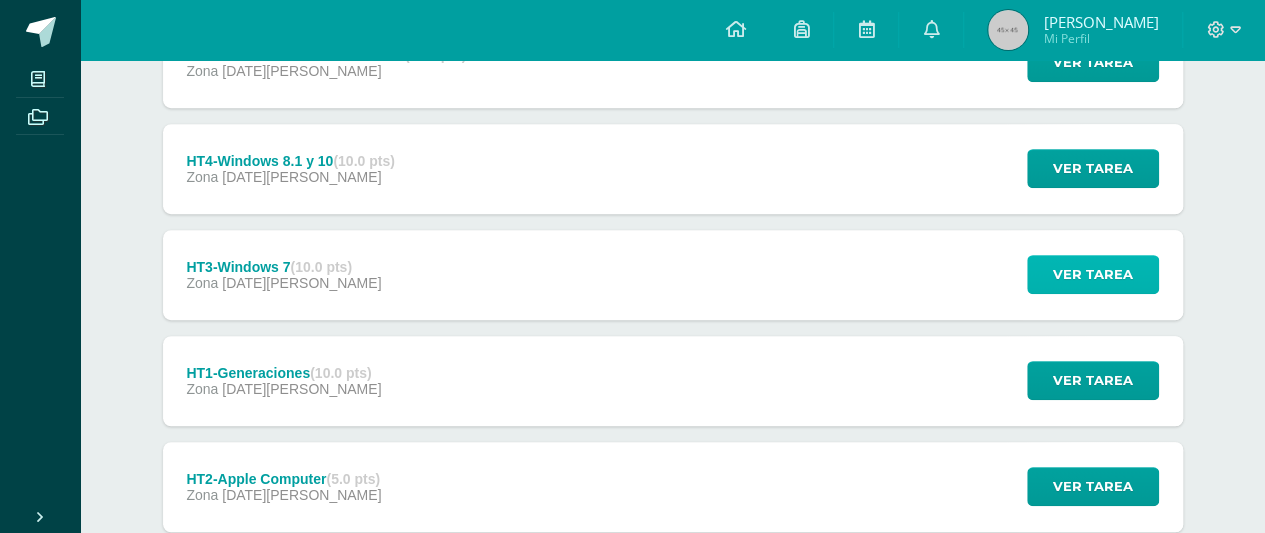 click on "Ver tarea" at bounding box center [1093, 274] 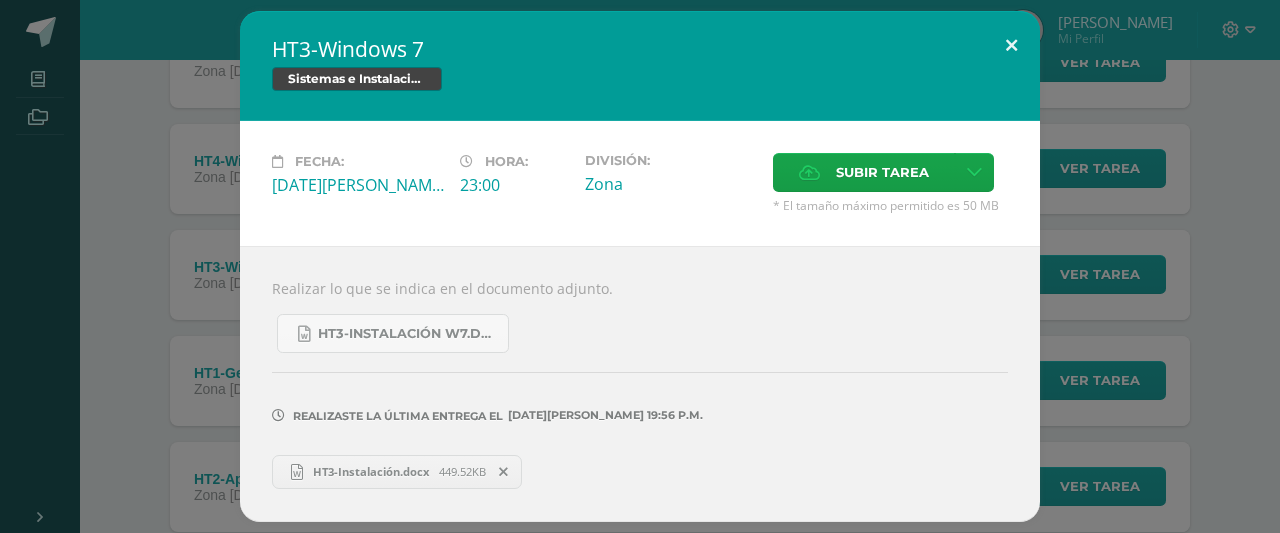 click at bounding box center [1011, 45] 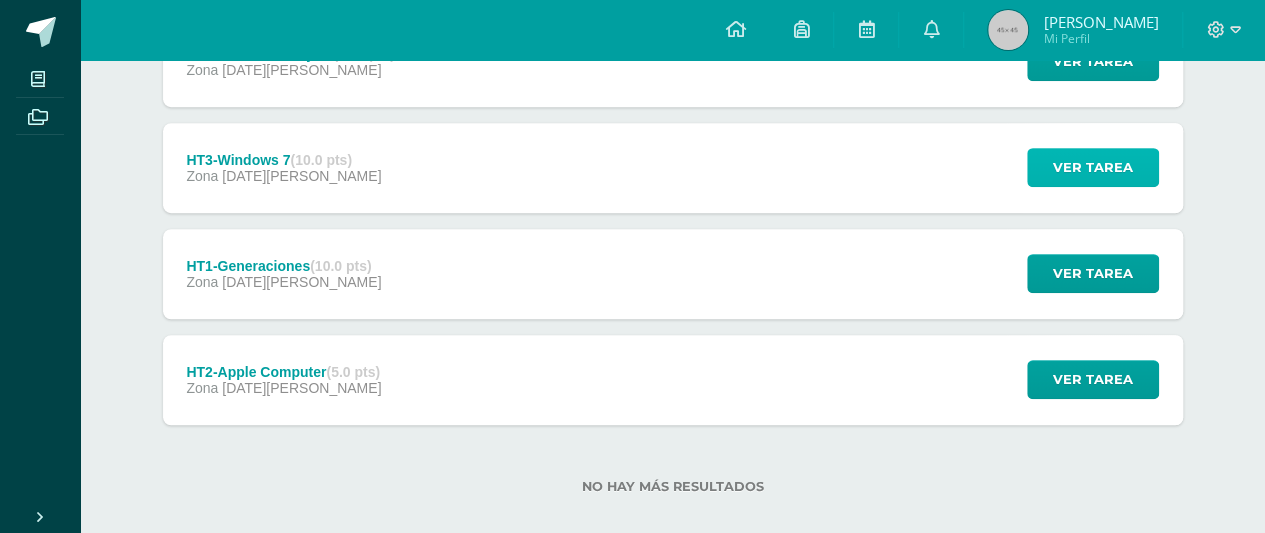 scroll, scrollTop: 538, scrollLeft: 0, axis: vertical 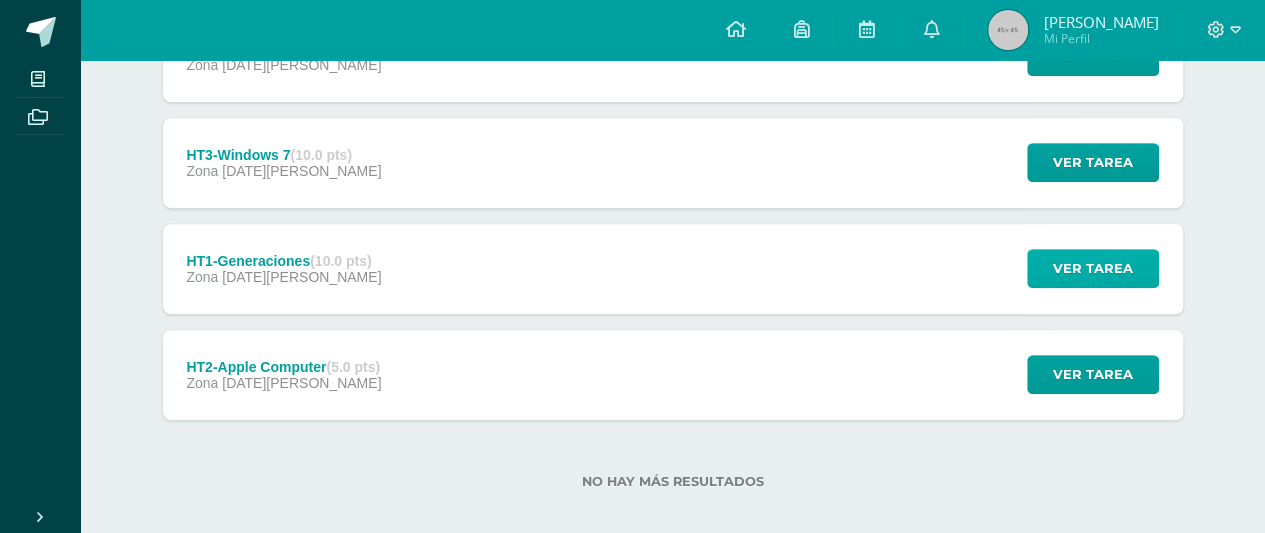 click on "Ver tarea" at bounding box center (1093, 268) 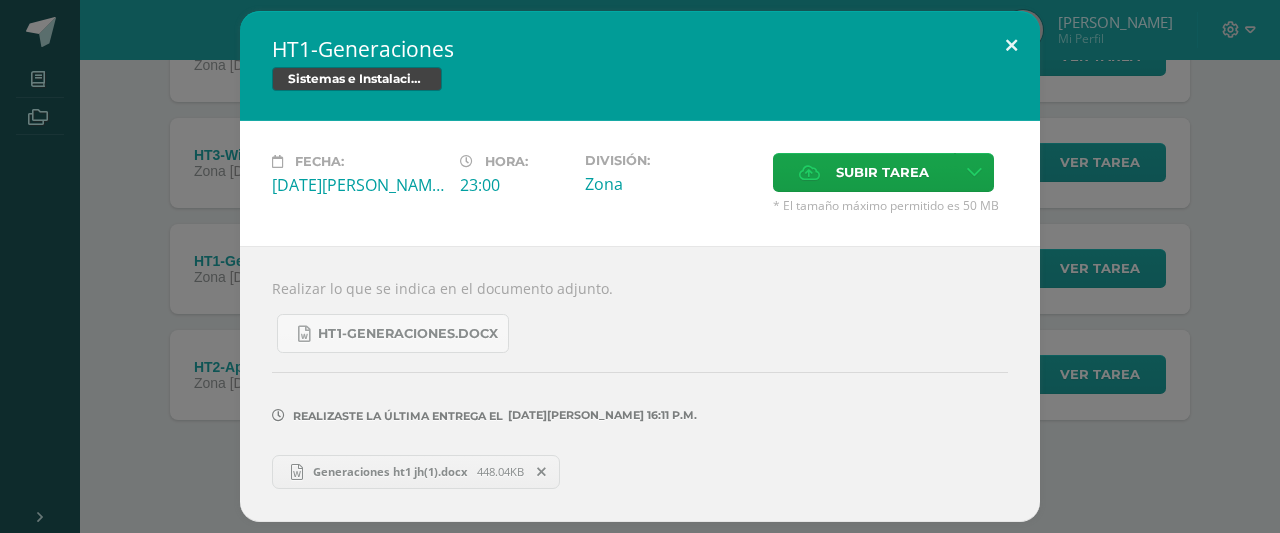 click at bounding box center [1011, 45] 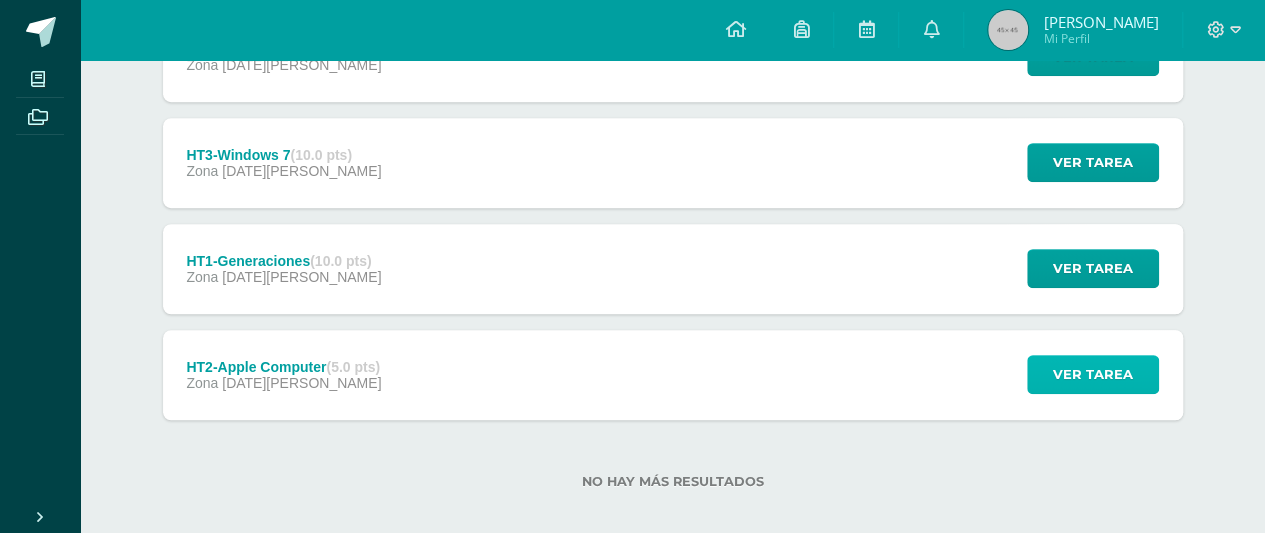 click on "Ver tarea" at bounding box center [1093, 374] 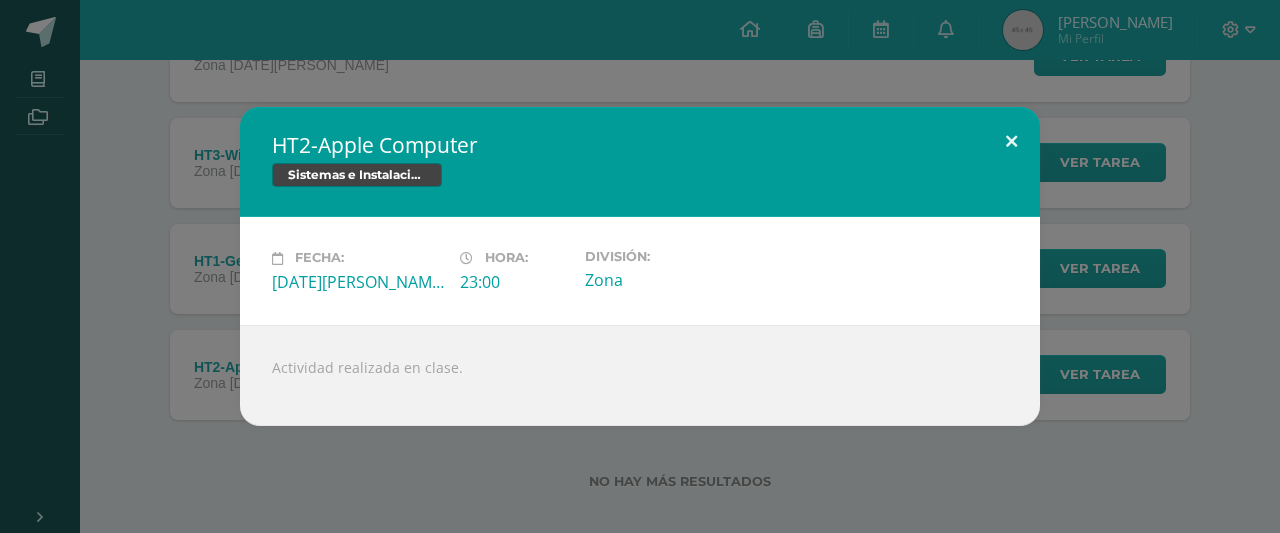 click at bounding box center [1011, 141] 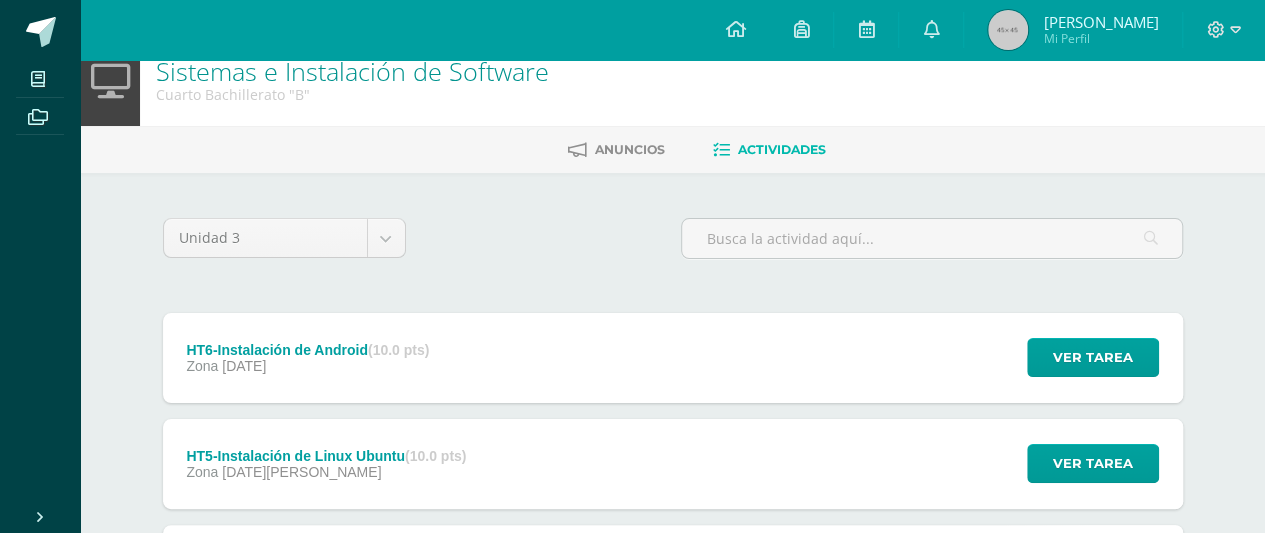 scroll, scrollTop: 0, scrollLeft: 0, axis: both 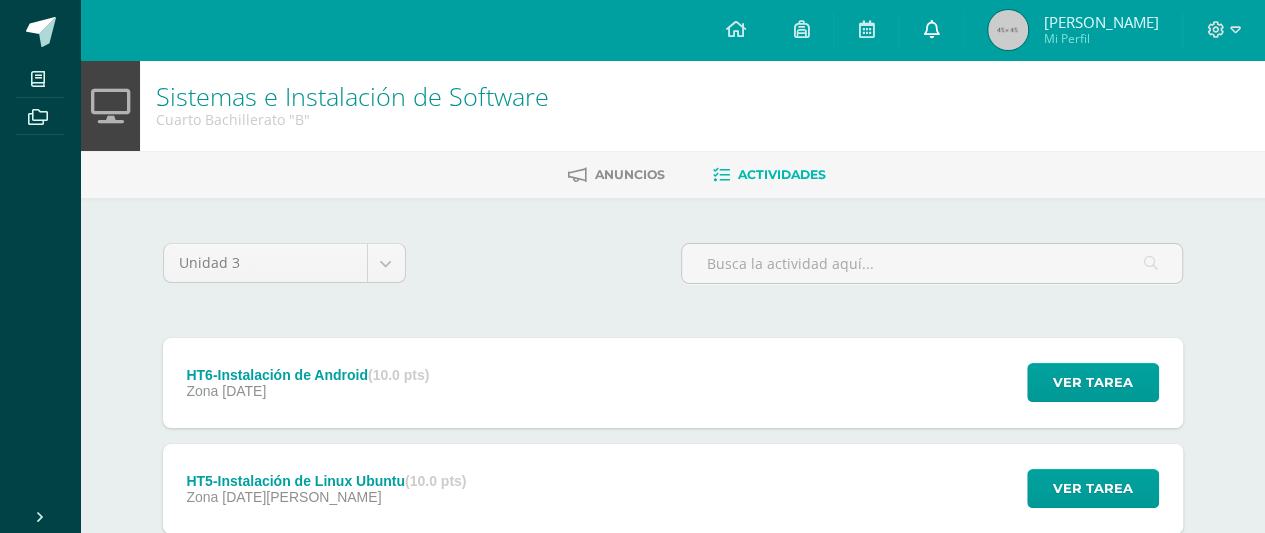 click at bounding box center [931, 29] 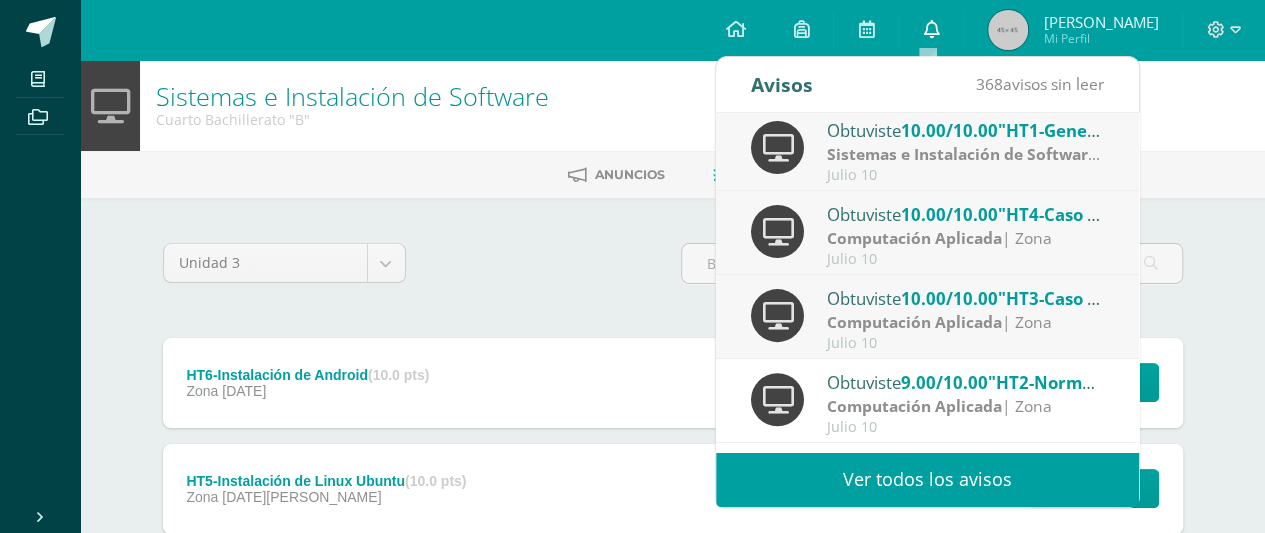 scroll, scrollTop: 332, scrollLeft: 0, axis: vertical 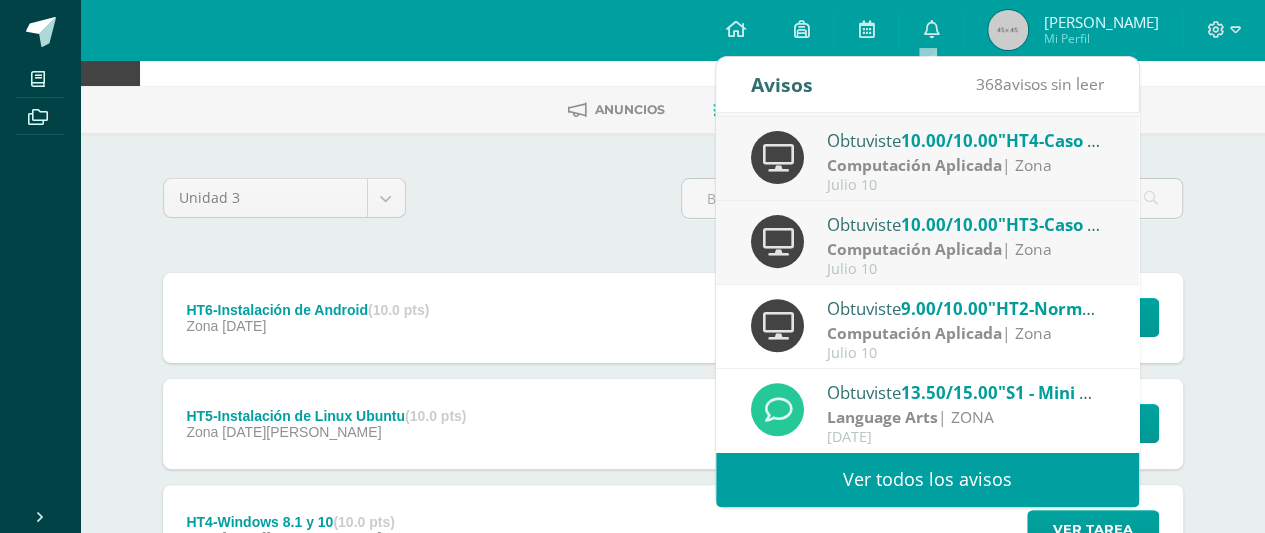 click on "Sistemas e Instalación de Software
Cuarto Bachillerato "B"
Anuncios
Actividades
Unidad 3                             Unidad 1 Unidad 2 Unidad 3 Unidad 4
HT6-Instalación de Android  (10.0 pts)
Zona
12 de Julio
Ver tarea
HT6-Instalación de Android
Sistemas e Instalación de Software
Fecha:" at bounding box center (672, 510) 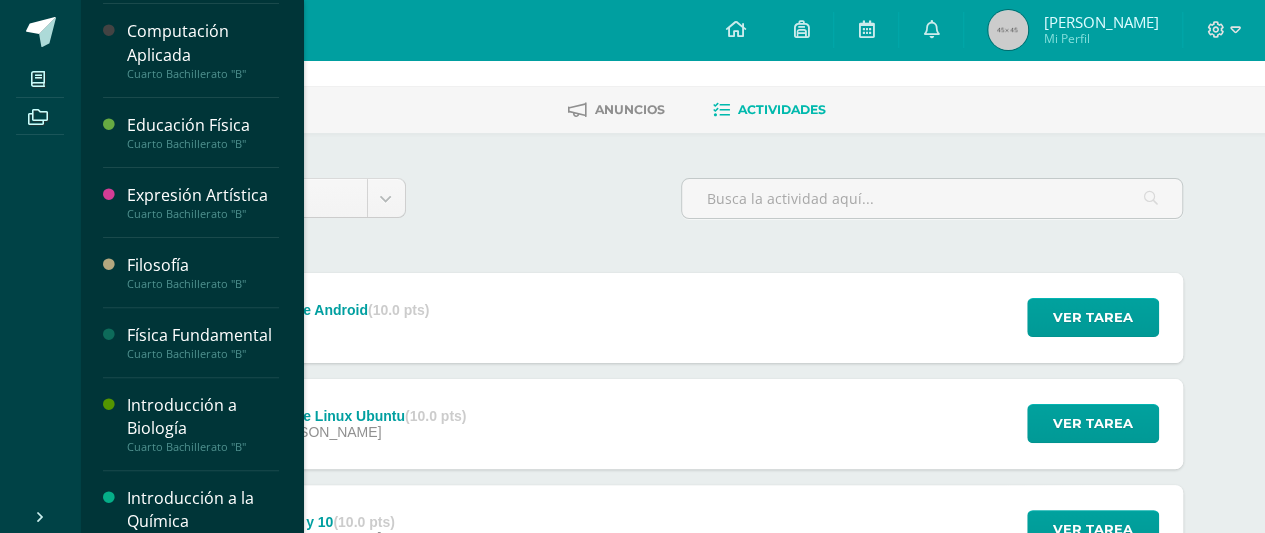 scroll, scrollTop: 180, scrollLeft: 0, axis: vertical 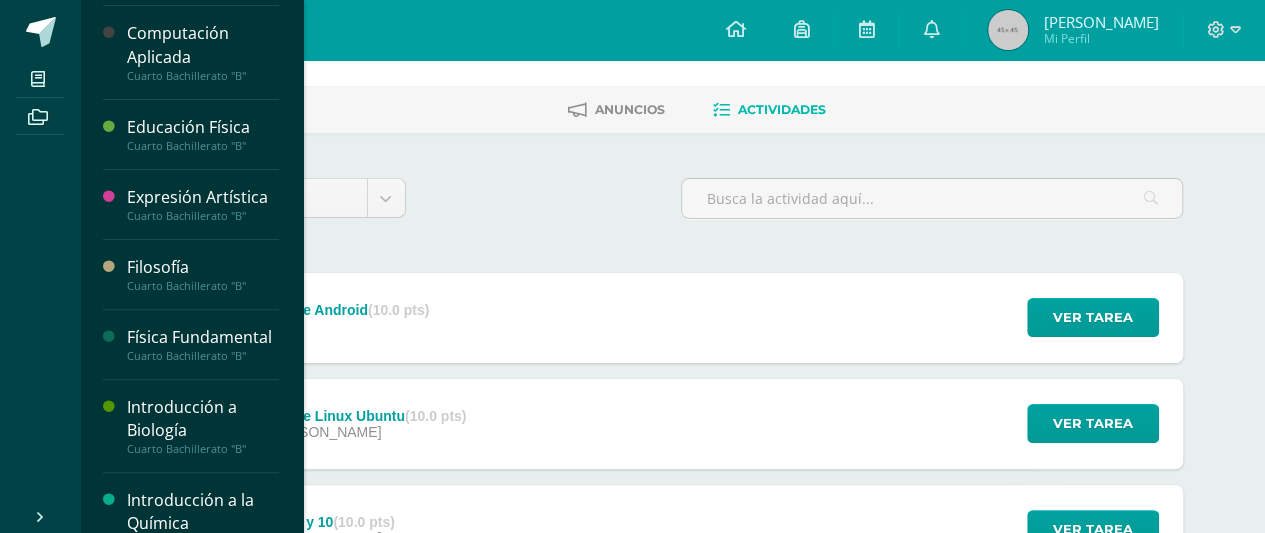 click on "Física Fundamental" at bounding box center (203, 337) 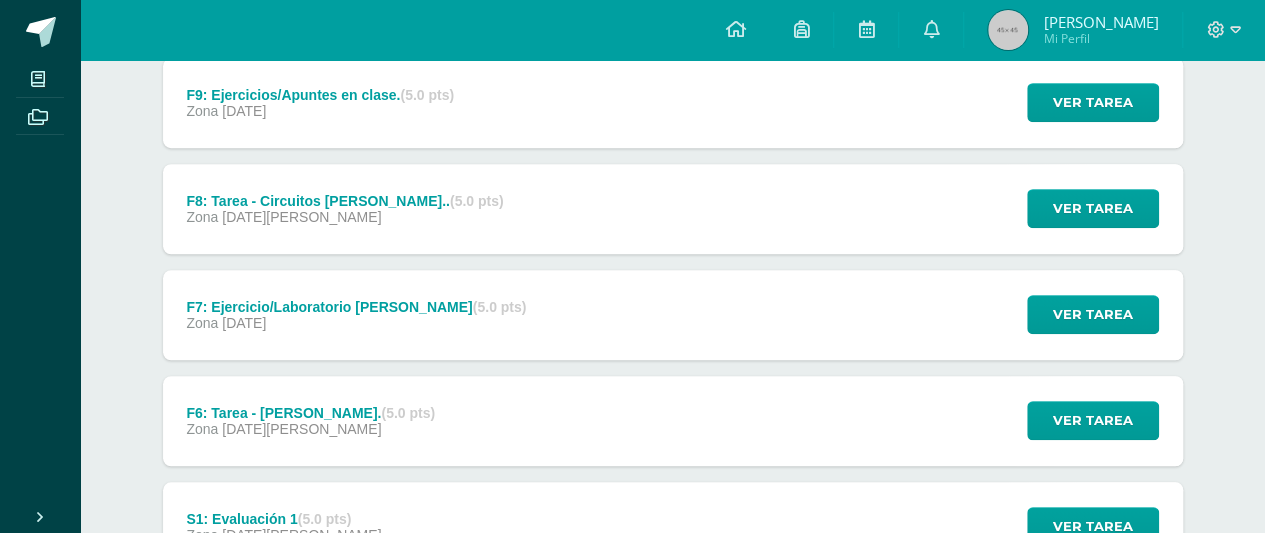 scroll, scrollTop: 596, scrollLeft: 0, axis: vertical 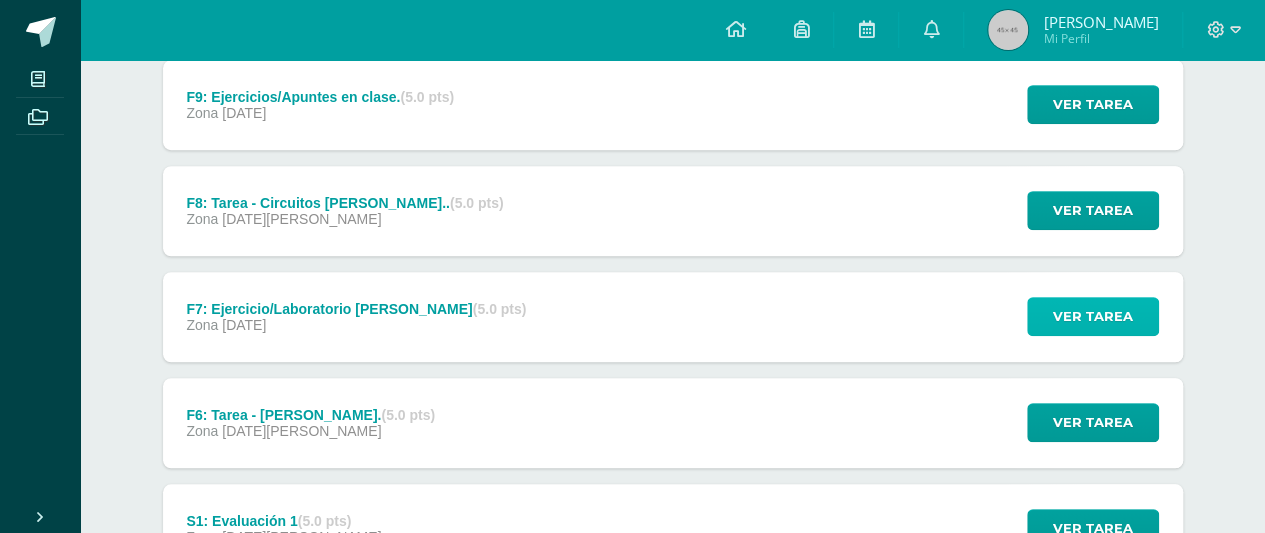 click on "Ver tarea" at bounding box center [1093, 316] 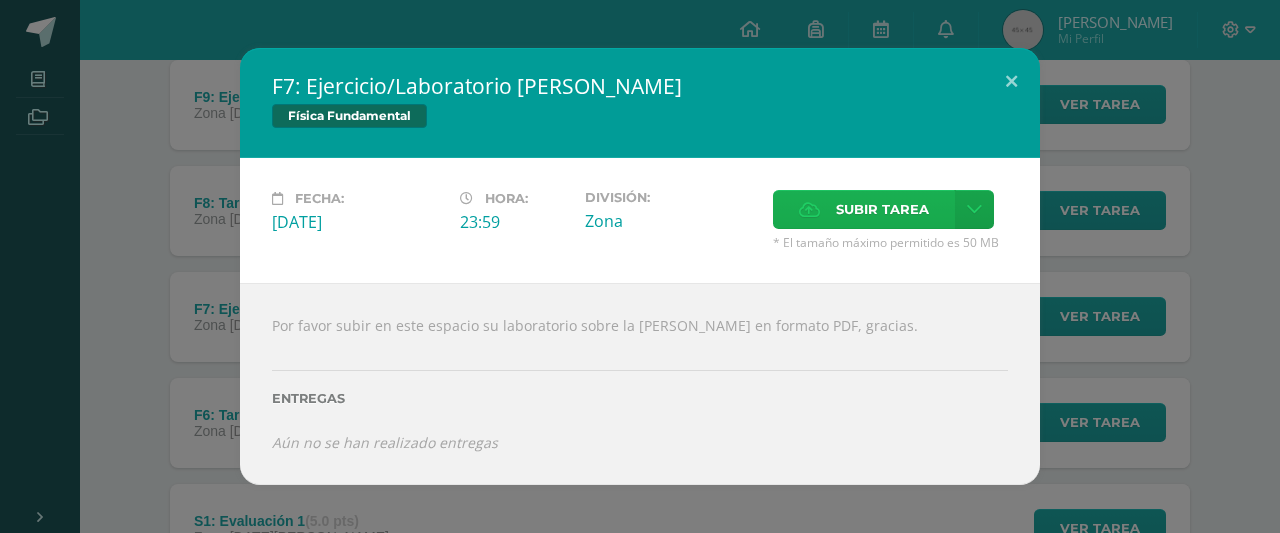 click on "Subir tarea" at bounding box center [882, 209] 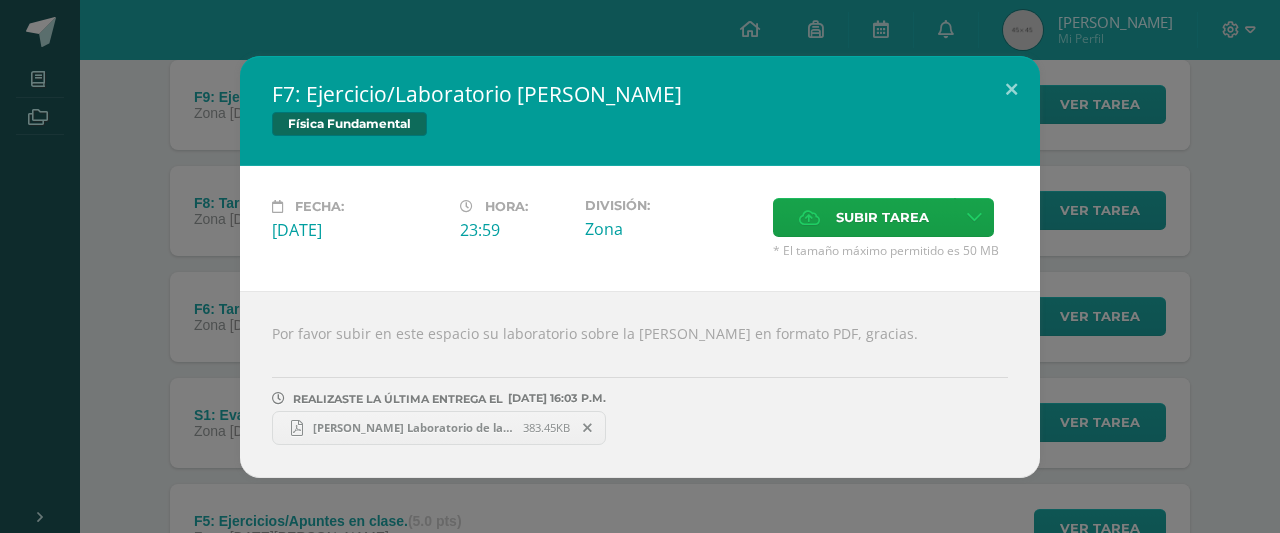 click on "[PERSON_NAME] Laboratorio de la [PERSON_NAME] - S4.pdf" at bounding box center [413, 427] 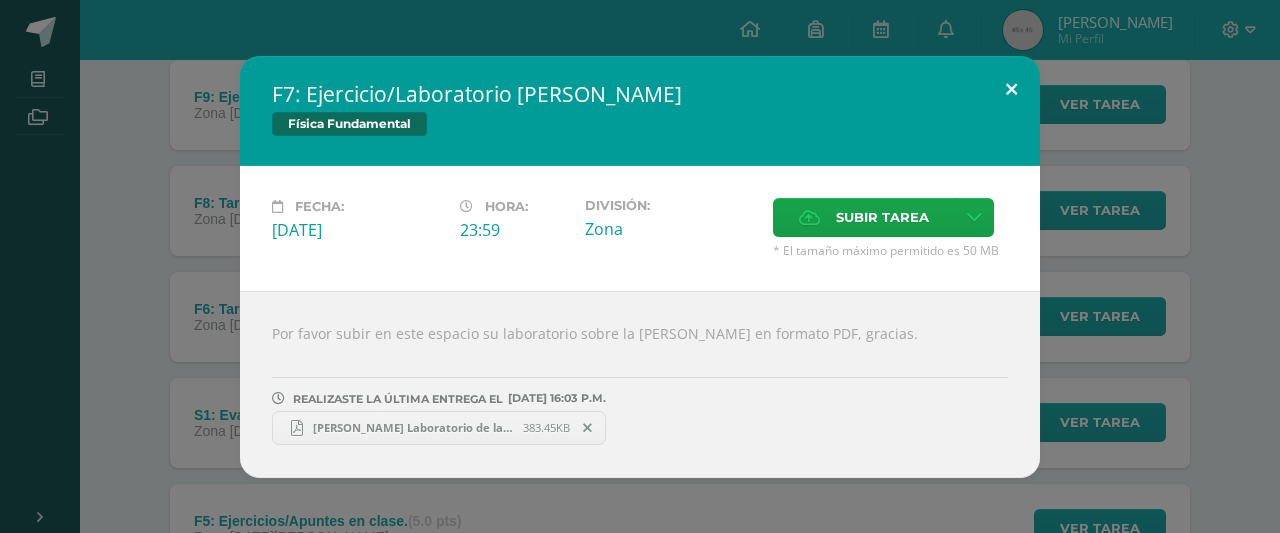 click at bounding box center (1011, 90) 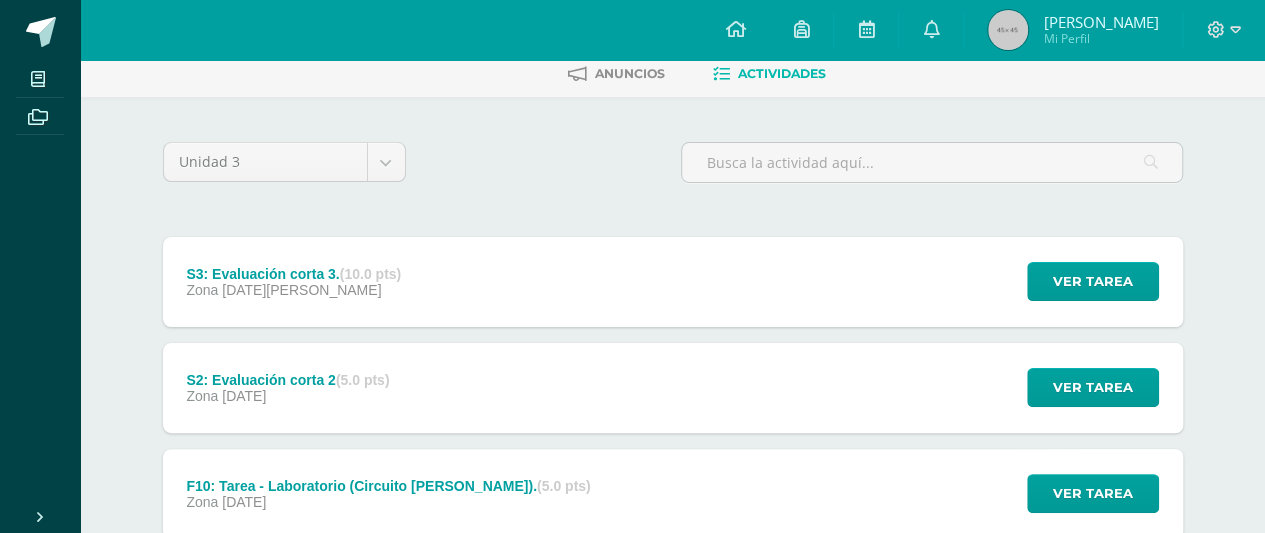 scroll, scrollTop: 0, scrollLeft: 0, axis: both 